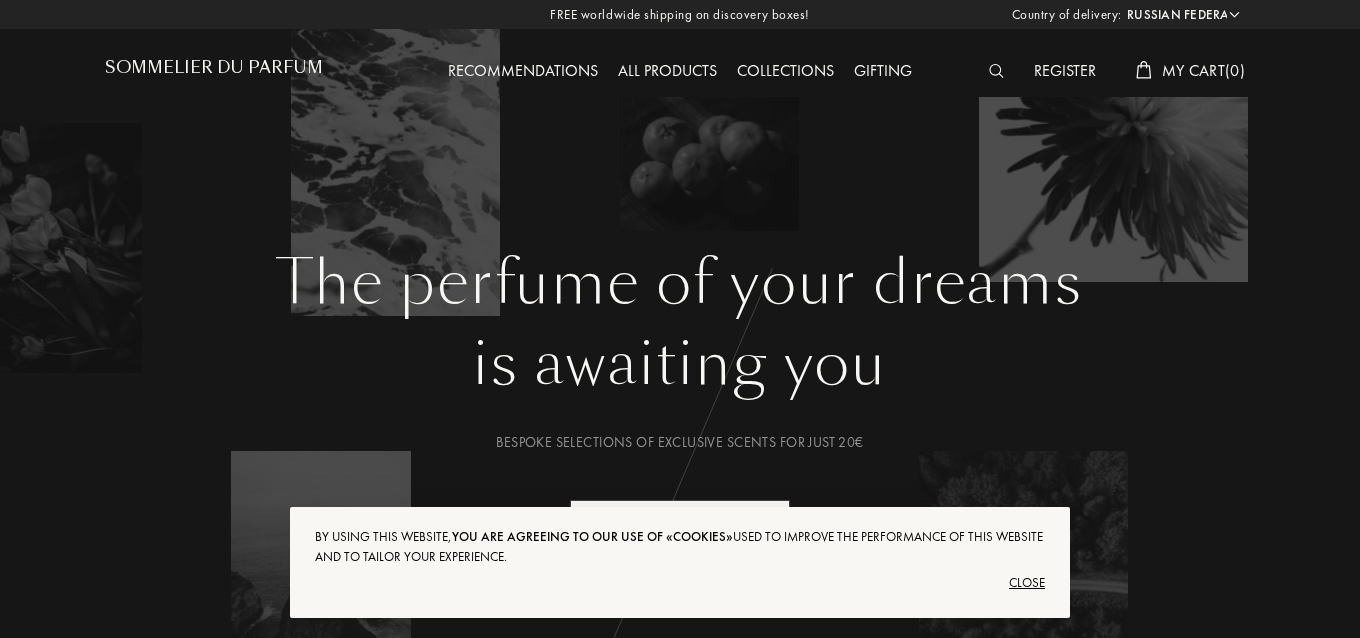 select on "RU" 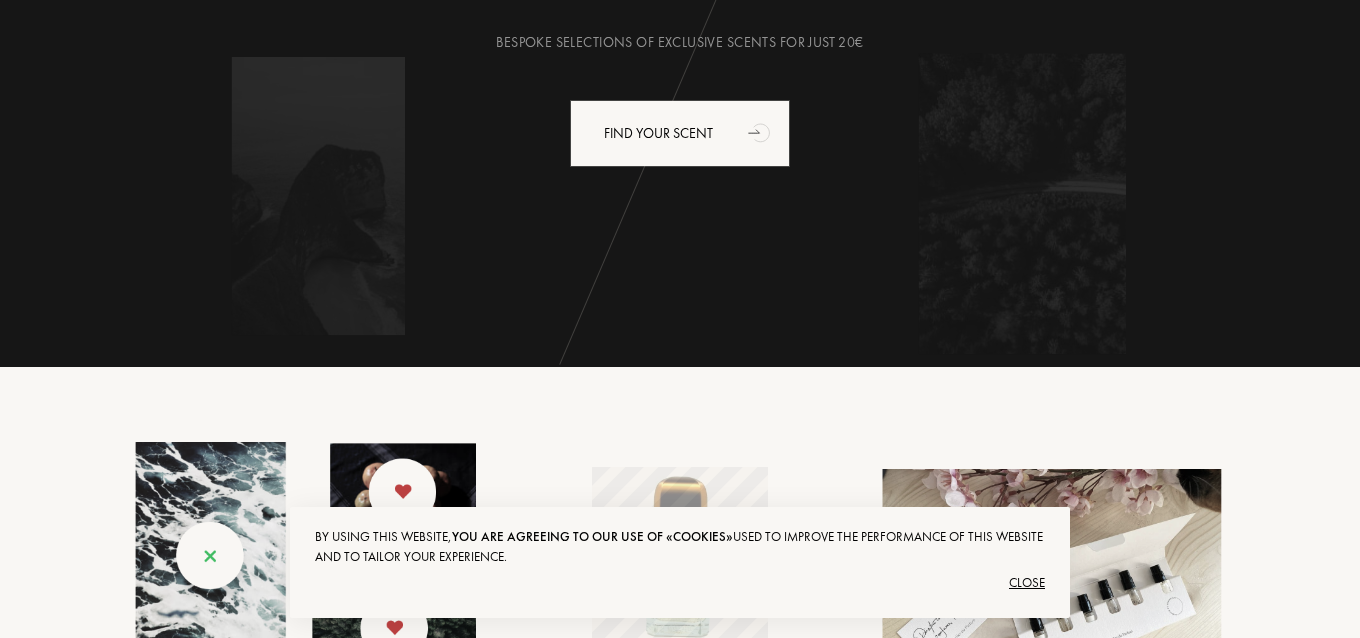 scroll, scrollTop: 0, scrollLeft: 0, axis: both 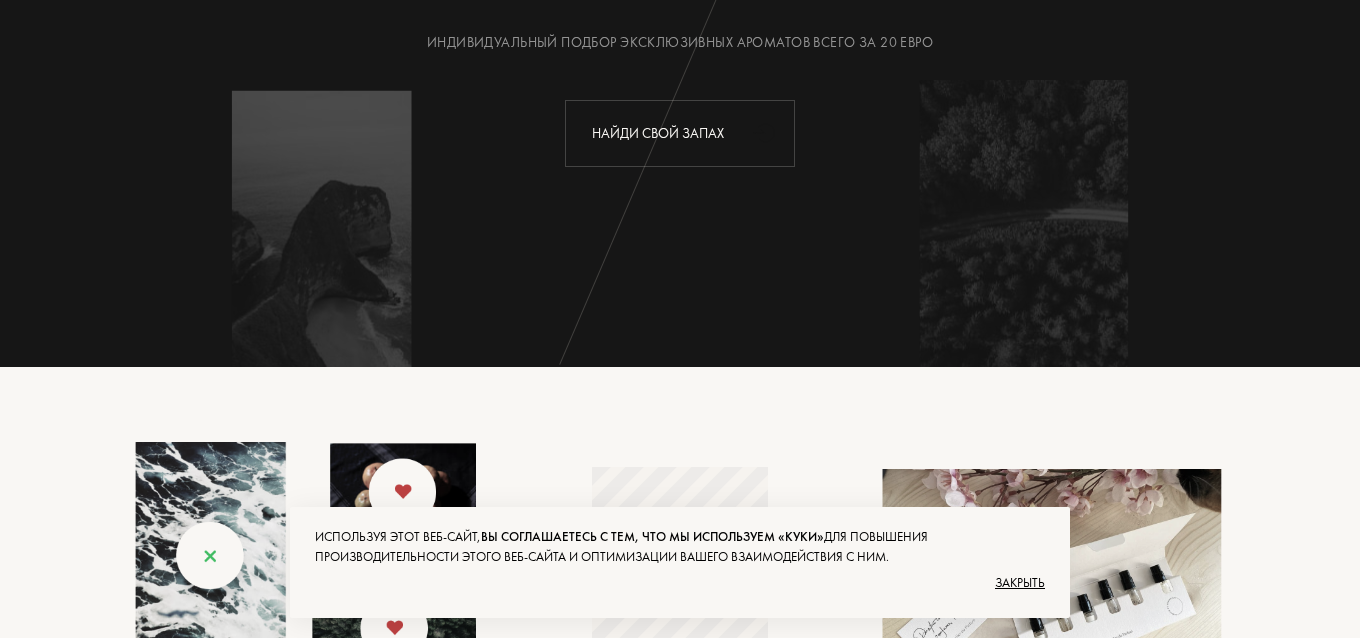 click on "Найди свой запах" at bounding box center [658, 133] 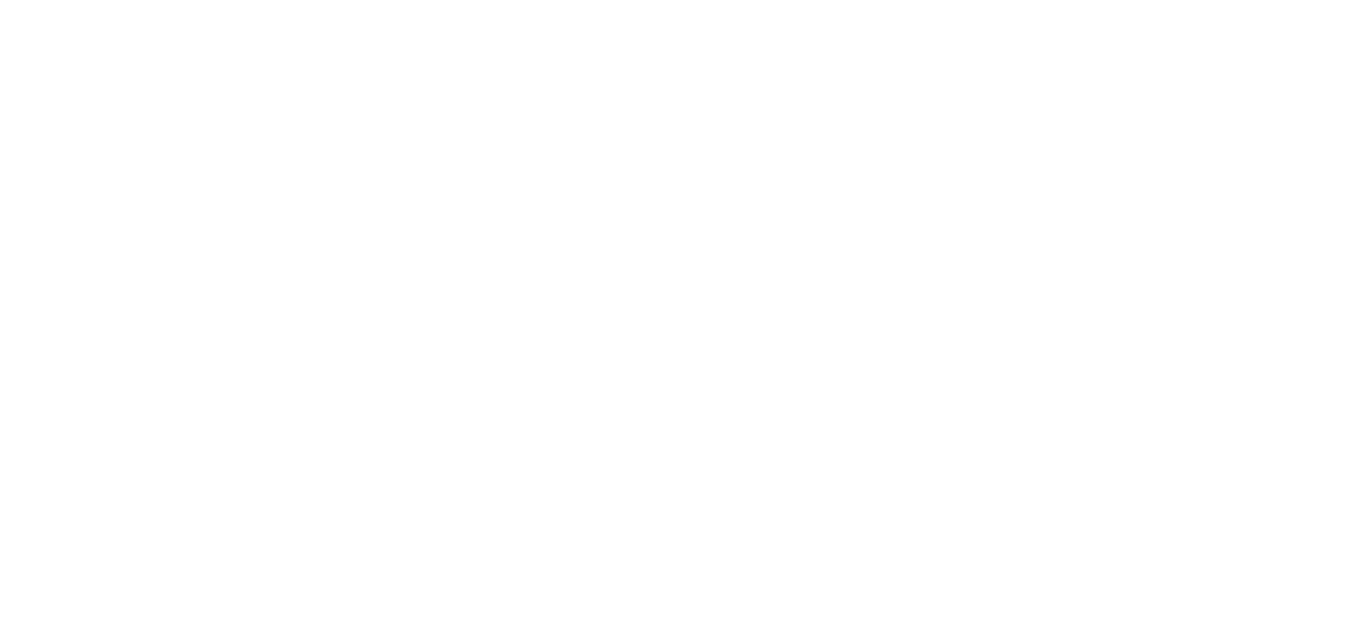 scroll, scrollTop: 0, scrollLeft: 0, axis: both 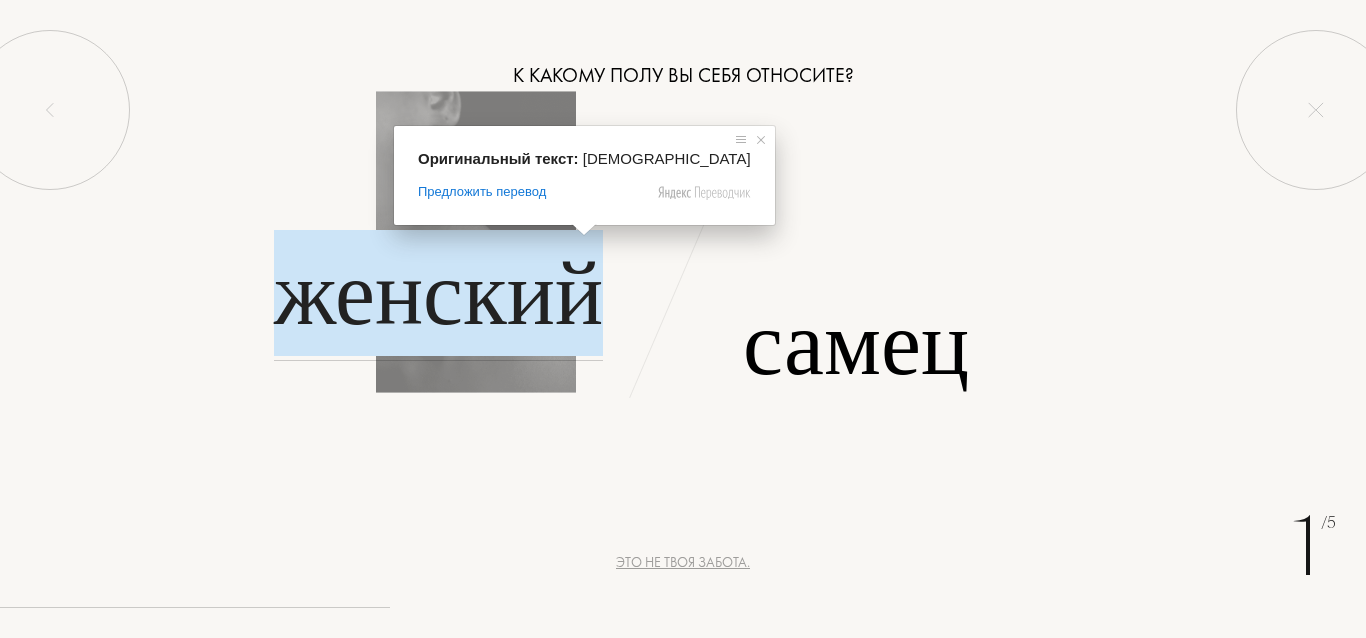 click on "Женский" at bounding box center (438, 293) 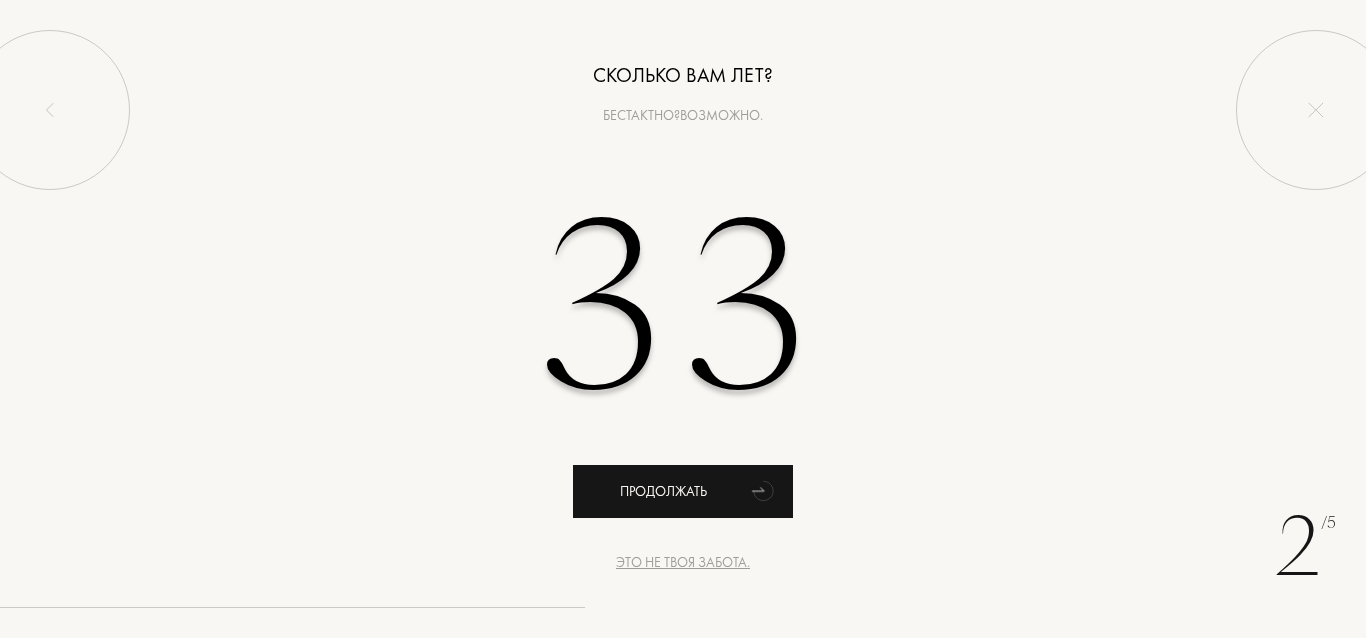 type on "33" 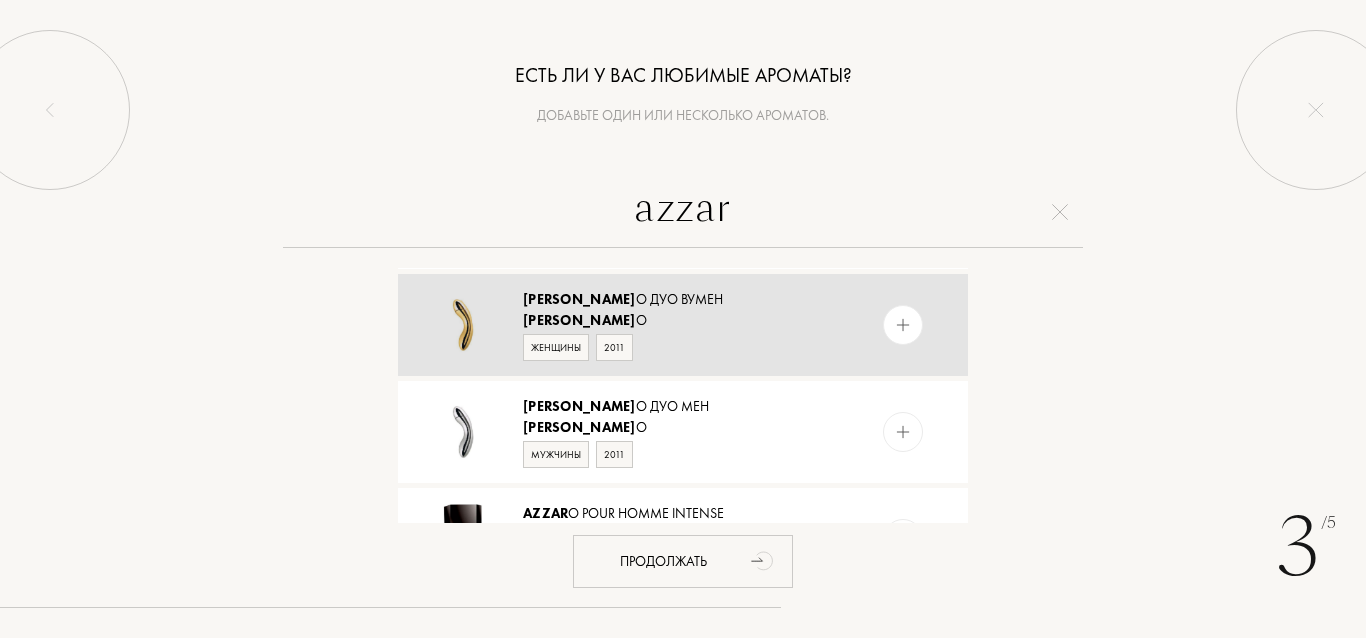 scroll, scrollTop: 1885, scrollLeft: 0, axis: vertical 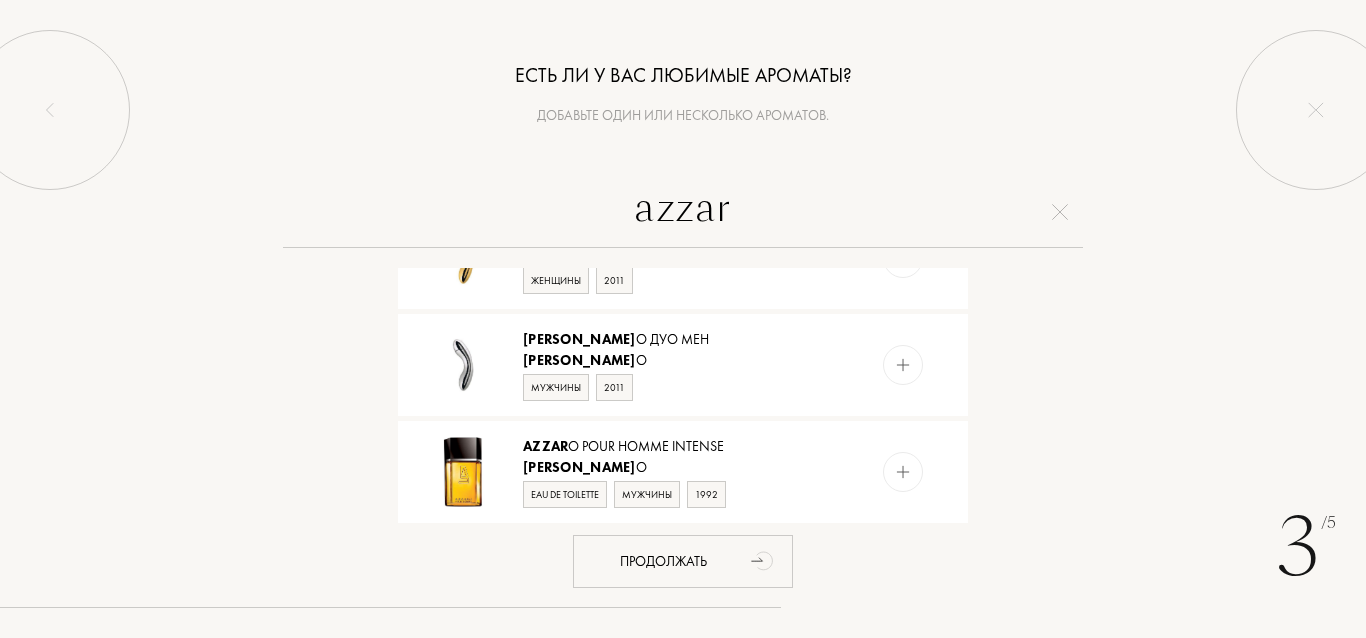 drag, startPoint x: 748, startPoint y: 206, endPoint x: 602, endPoint y: 207, distance: 146.00342 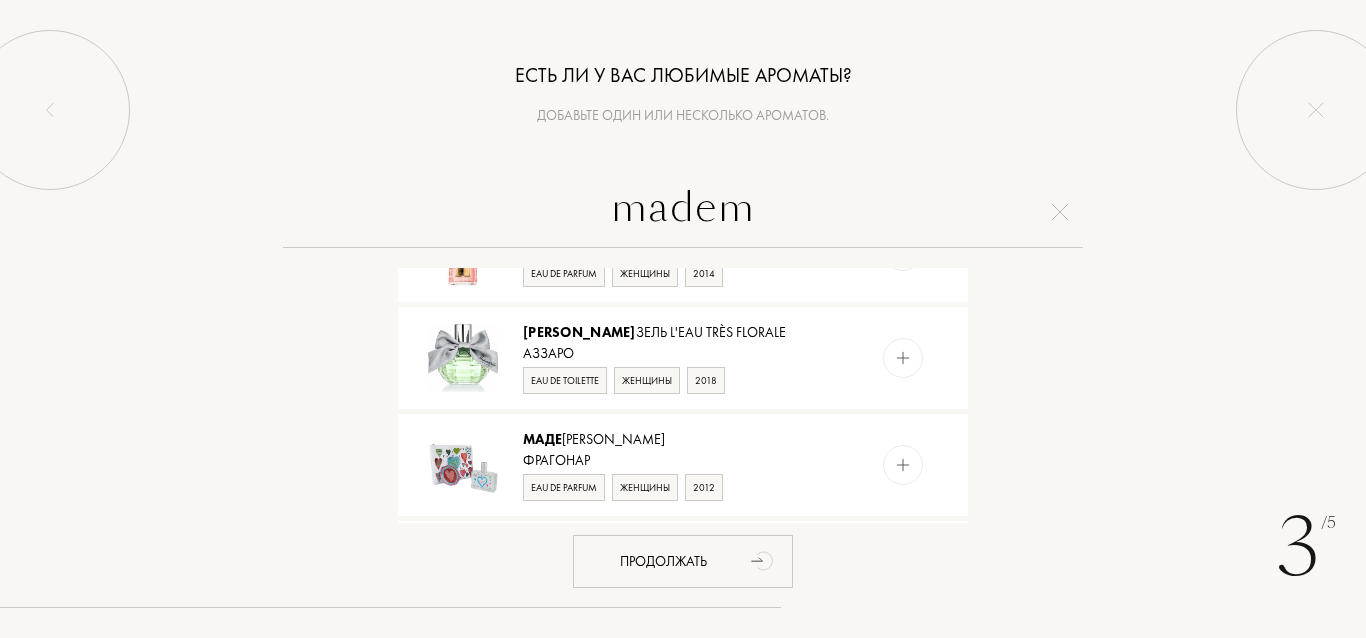 scroll, scrollTop: 400, scrollLeft: 0, axis: vertical 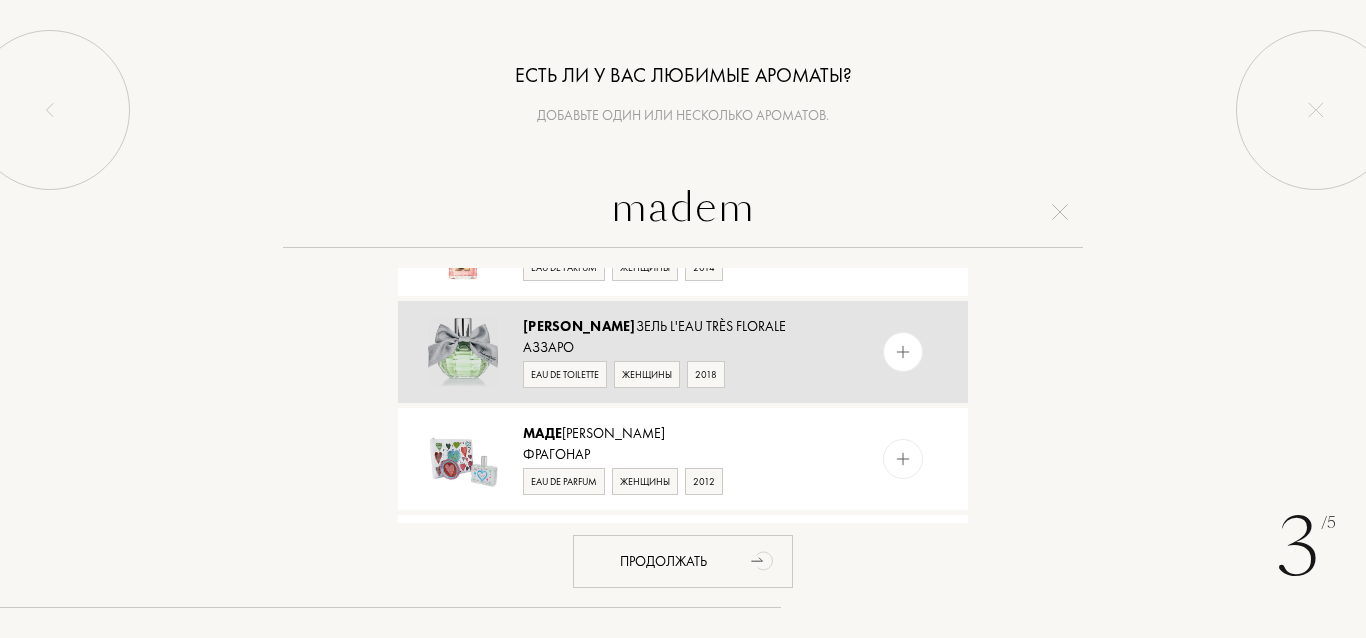type on "madem" 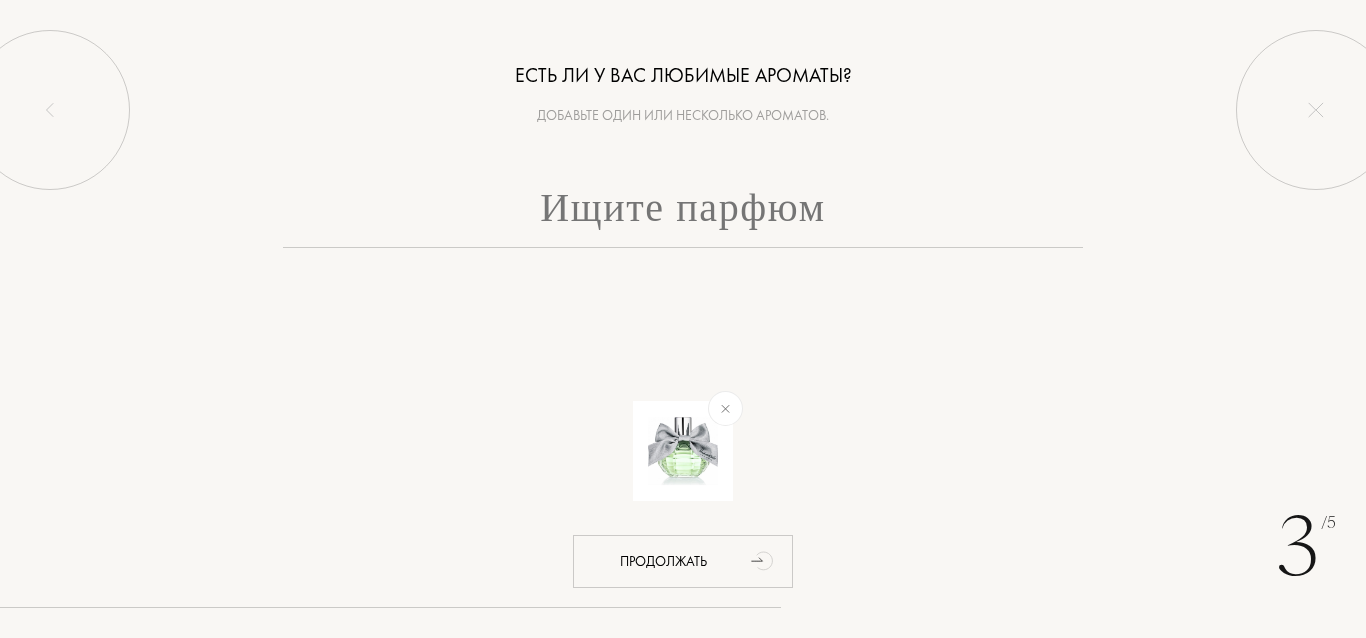 scroll, scrollTop: 0, scrollLeft: 0, axis: both 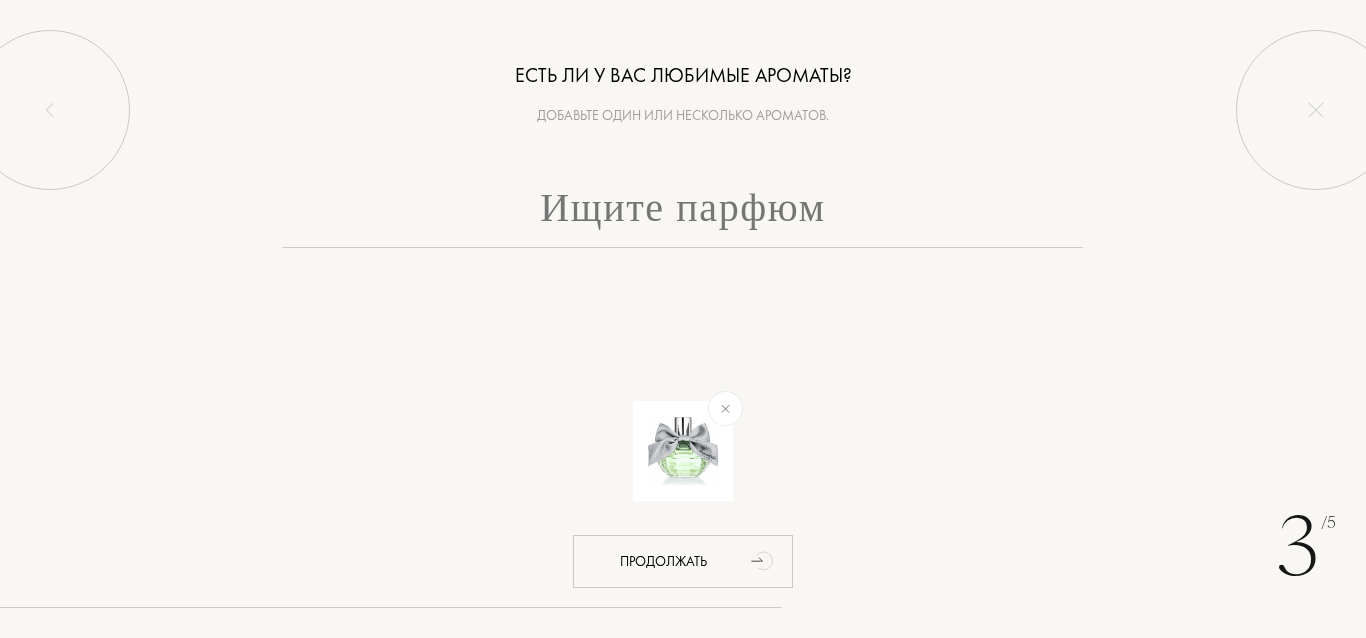 click at bounding box center [683, 212] 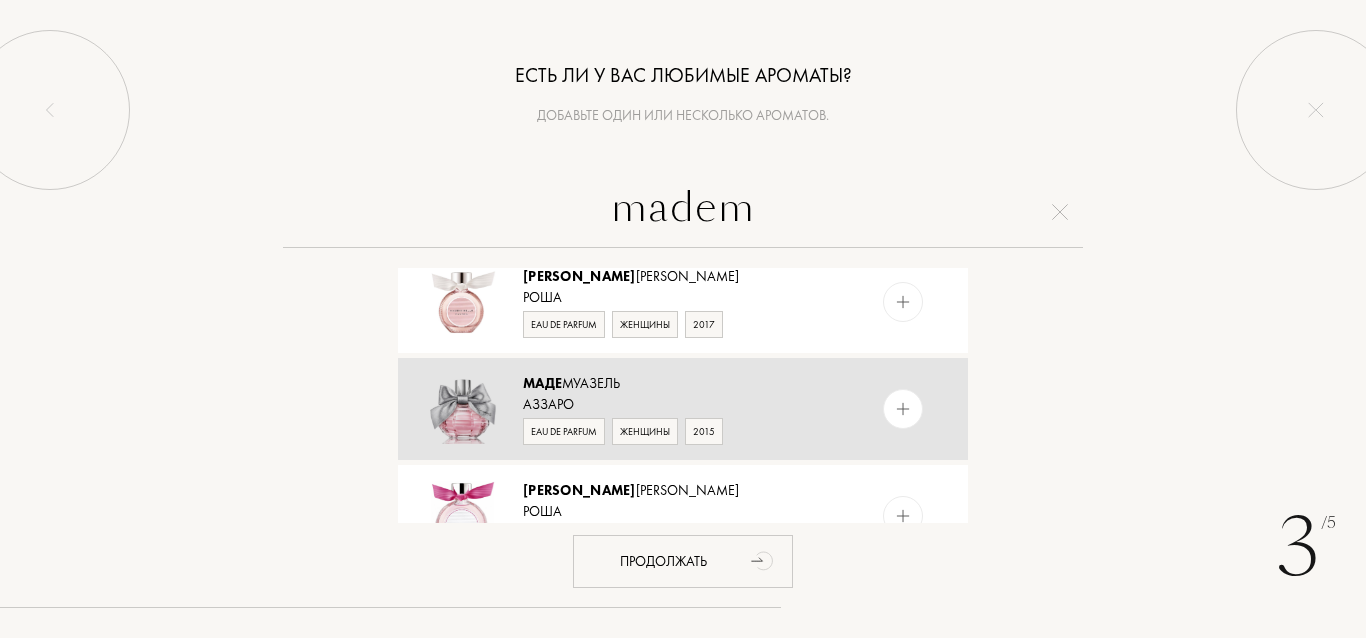 scroll, scrollTop: 700, scrollLeft: 0, axis: vertical 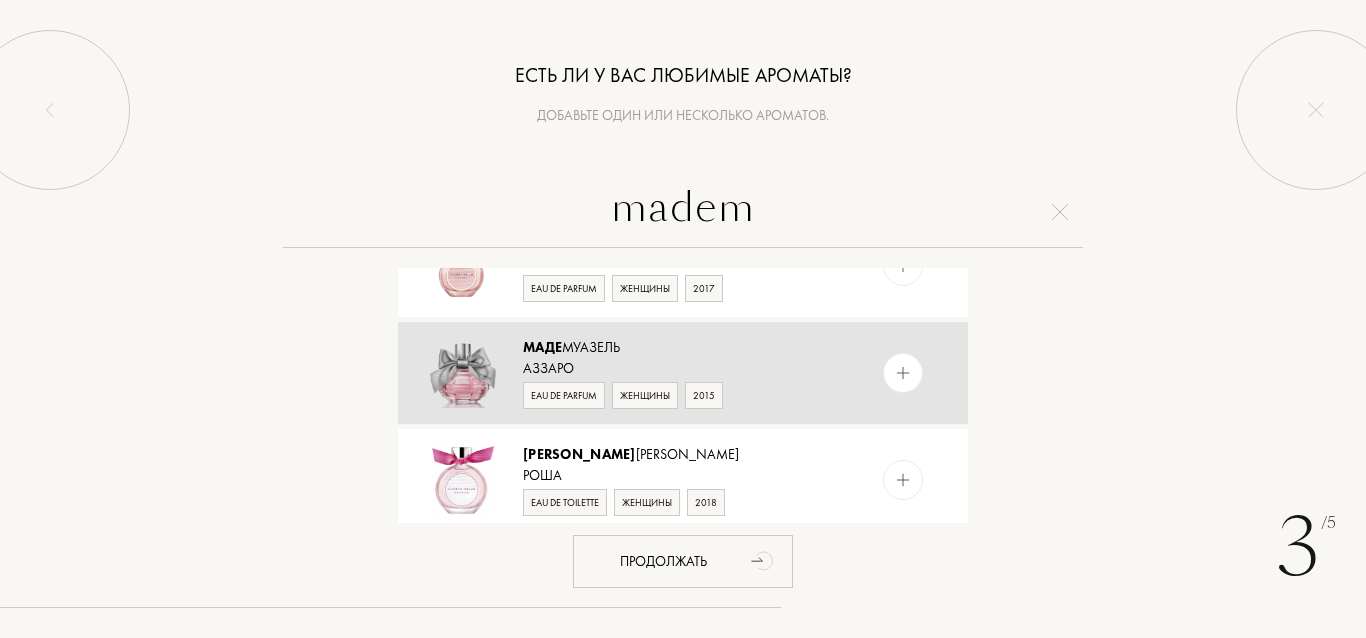 type on "madem" 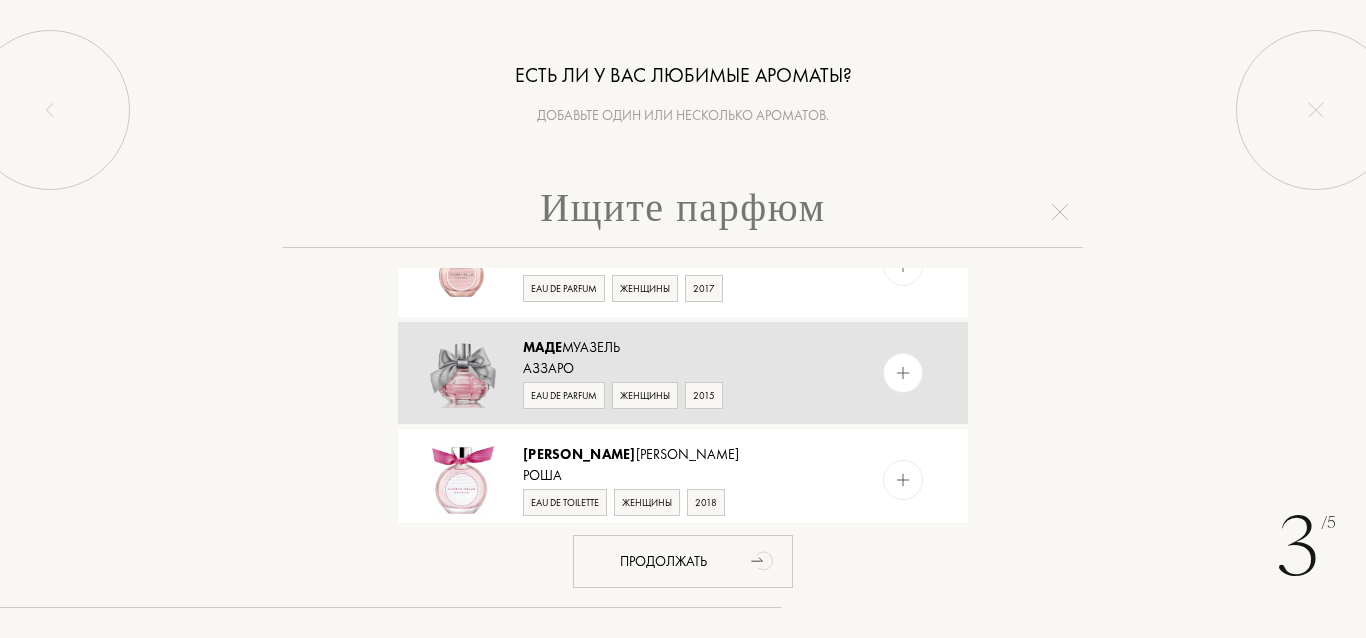 scroll, scrollTop: 0, scrollLeft: 0, axis: both 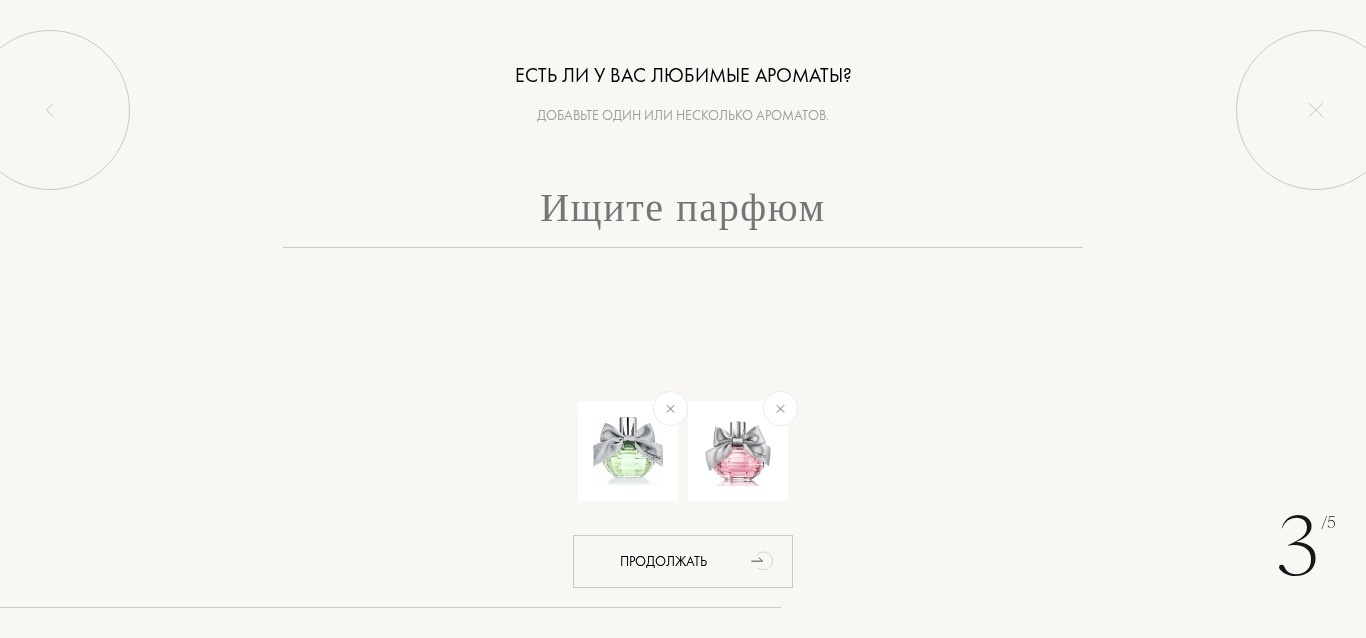 click at bounding box center [683, 212] 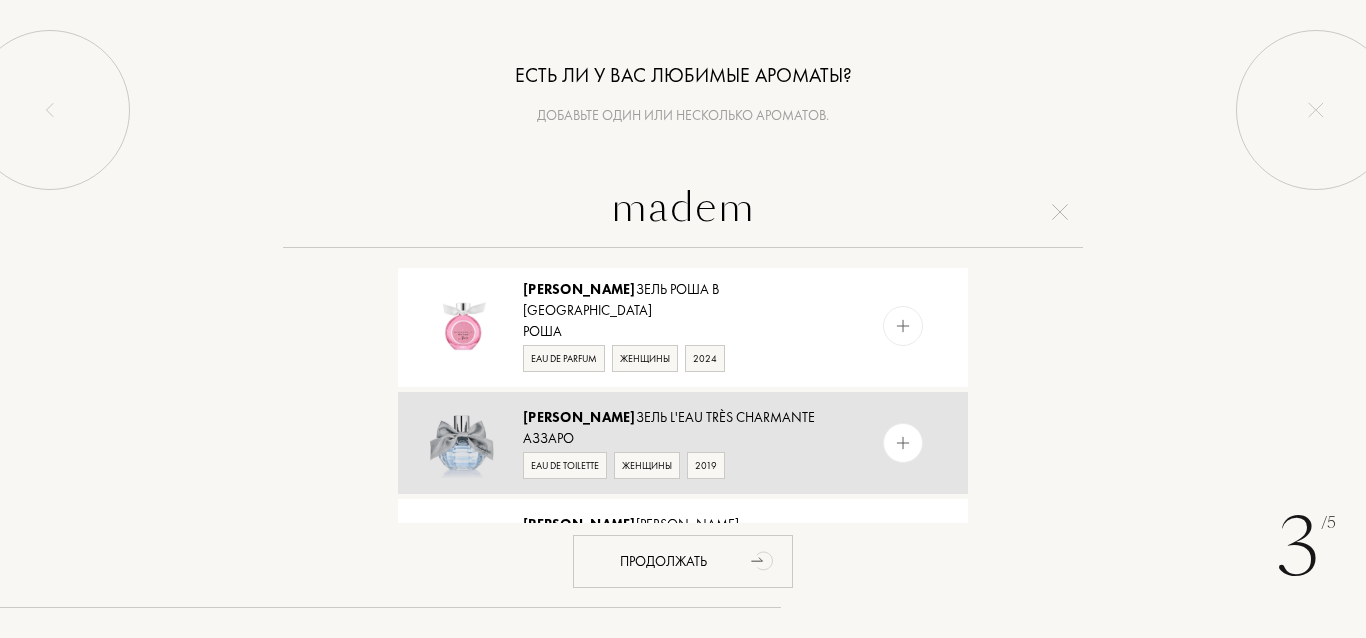 scroll, scrollTop: 1500, scrollLeft: 0, axis: vertical 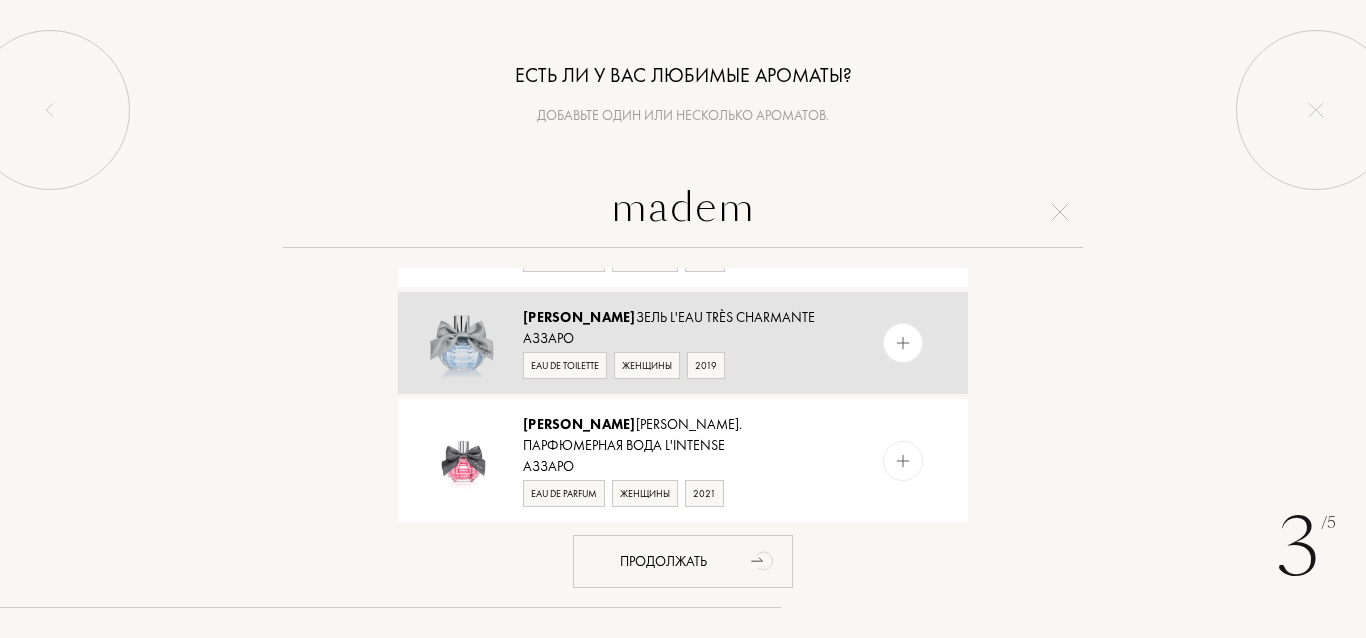 type on "madem" 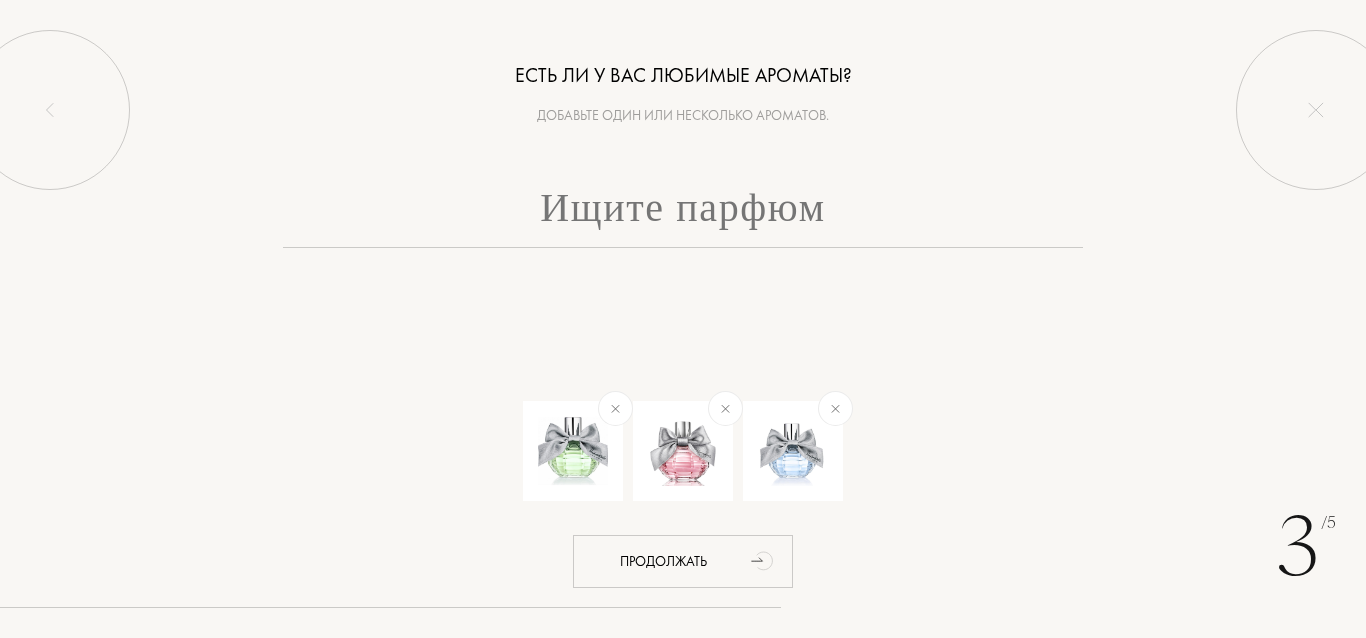 scroll, scrollTop: 0, scrollLeft: 0, axis: both 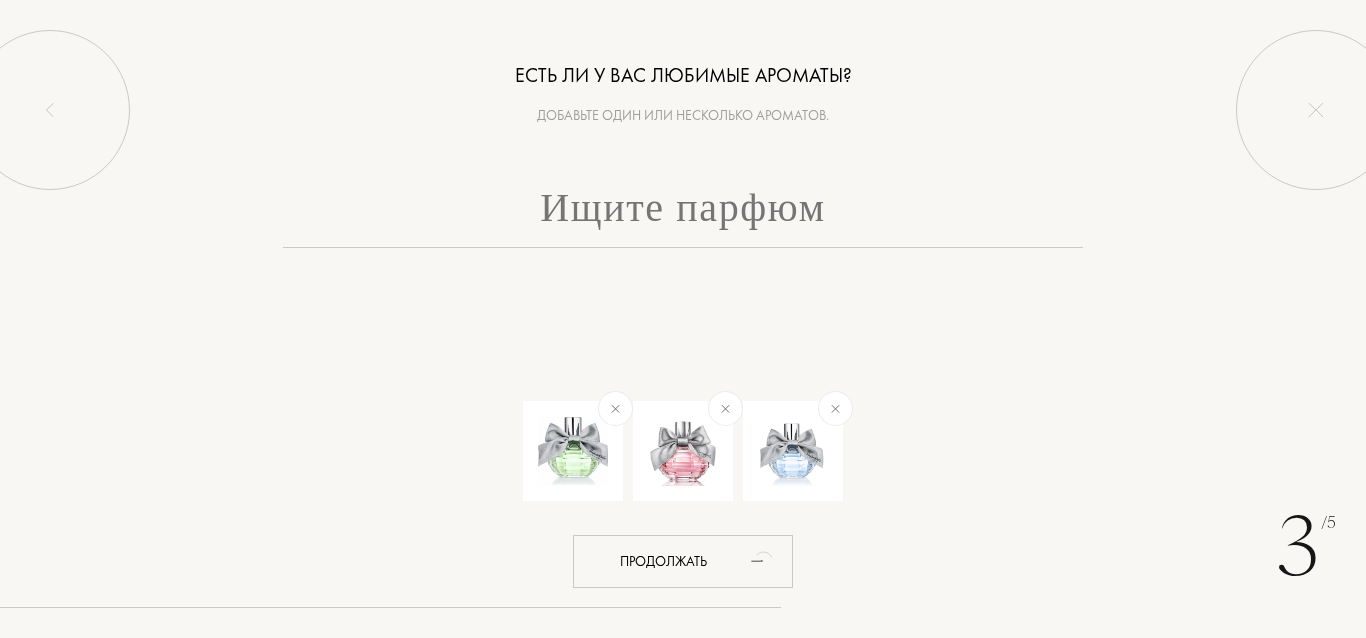 click at bounding box center (683, 212) 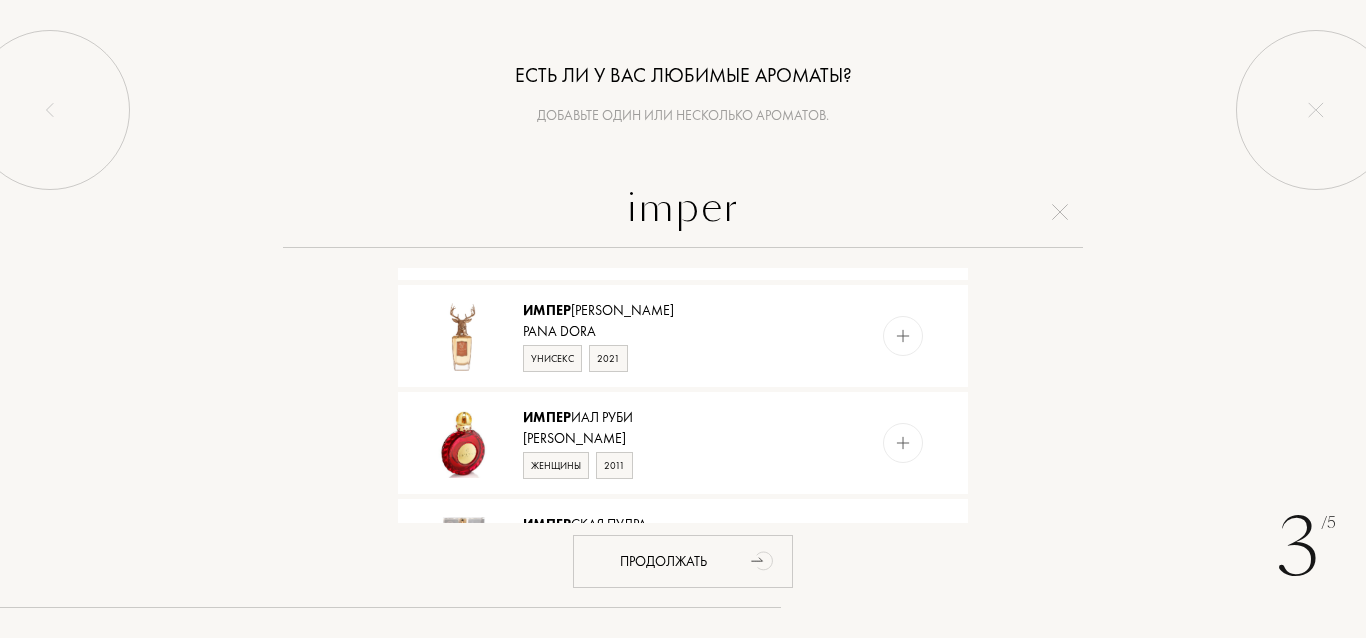 scroll, scrollTop: 1885, scrollLeft: 0, axis: vertical 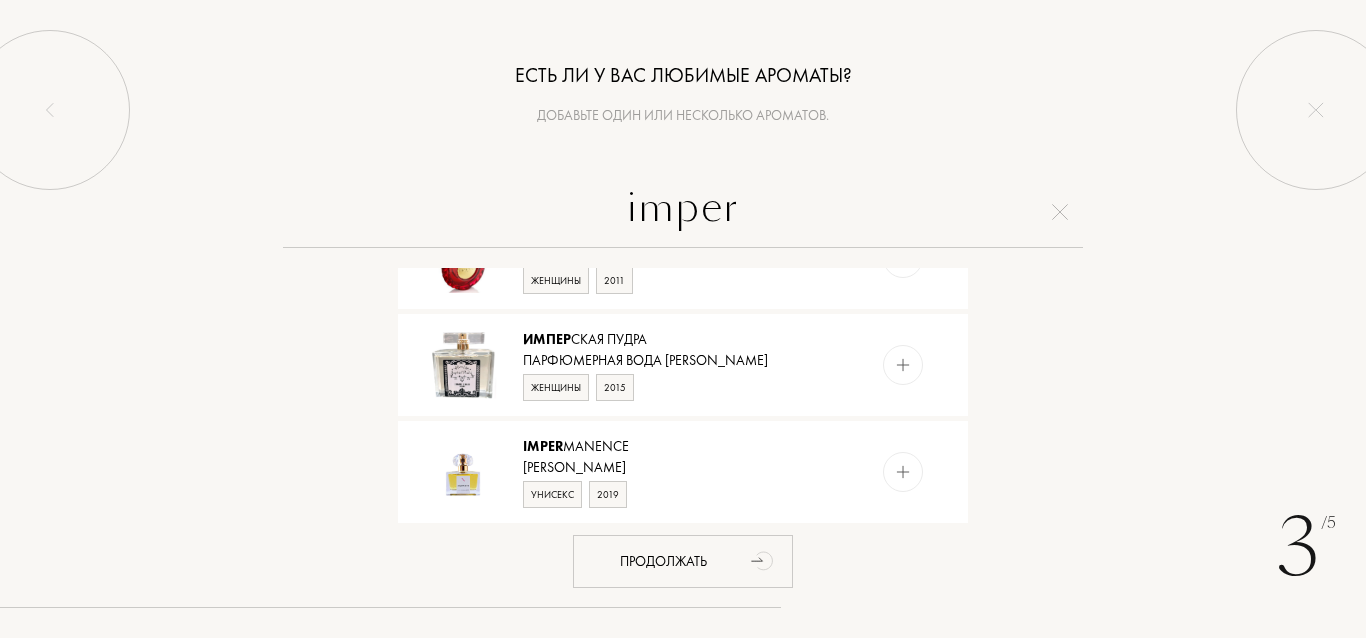 drag, startPoint x: 769, startPoint y: 200, endPoint x: 485, endPoint y: 205, distance: 284.044 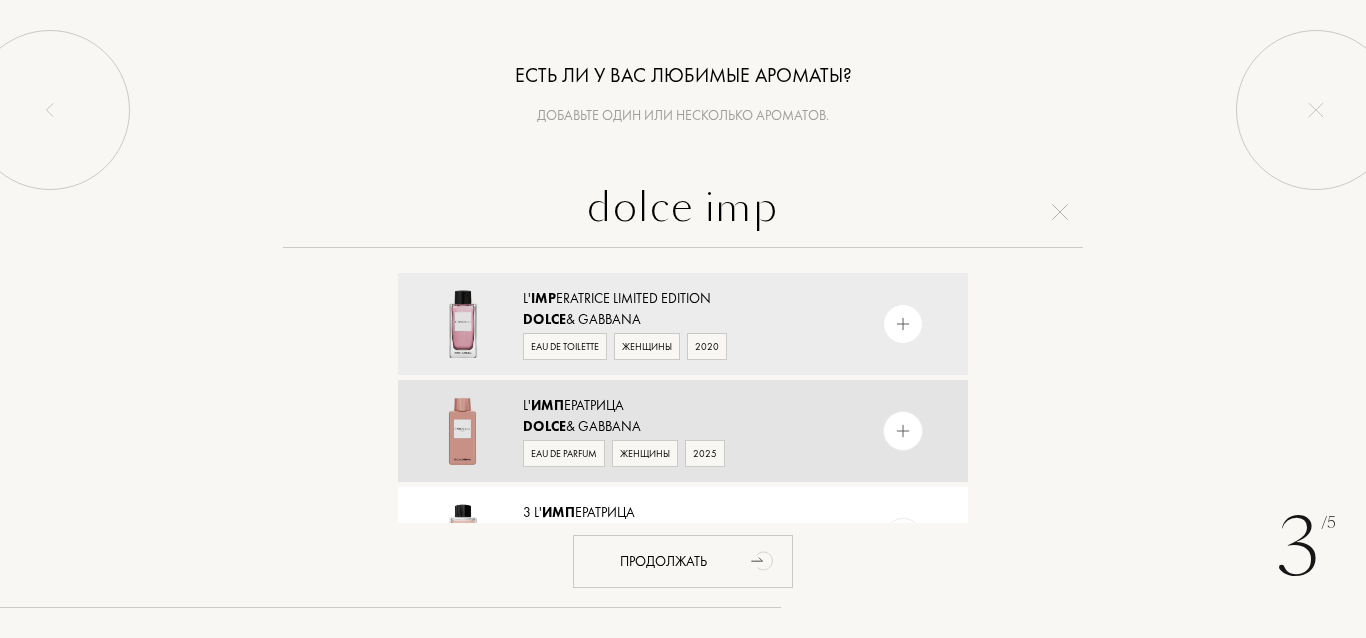 scroll, scrollTop: 66, scrollLeft: 0, axis: vertical 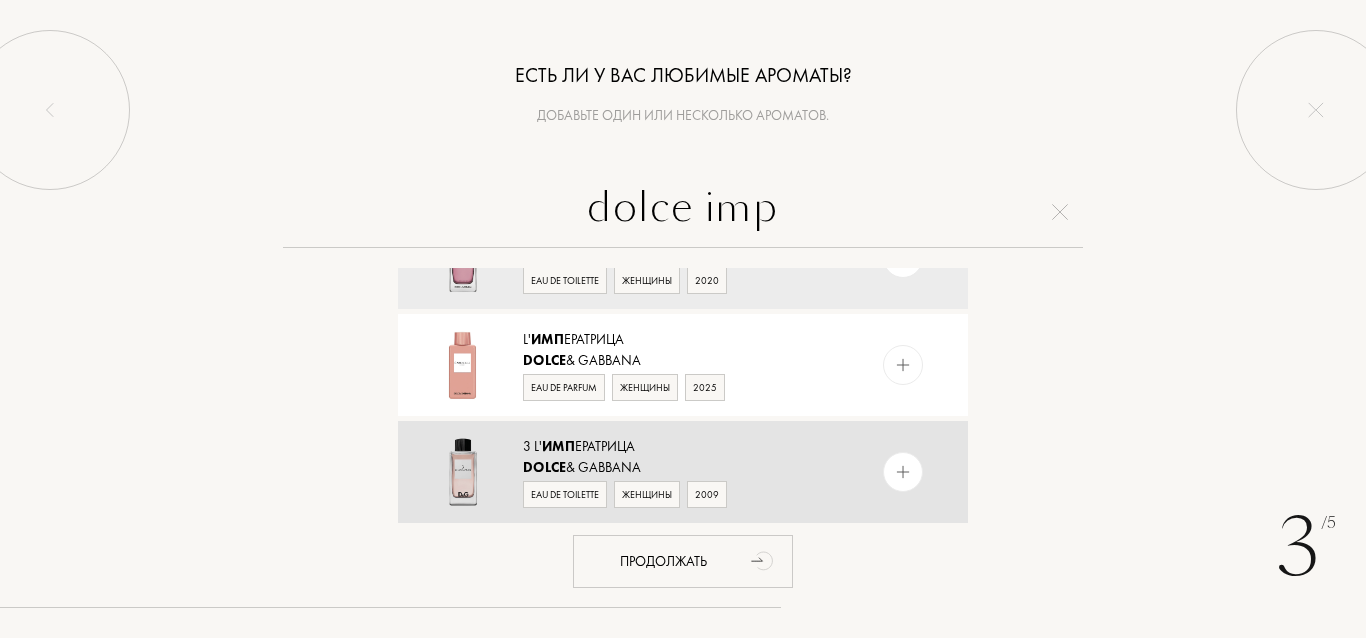 type on "dolce imp" 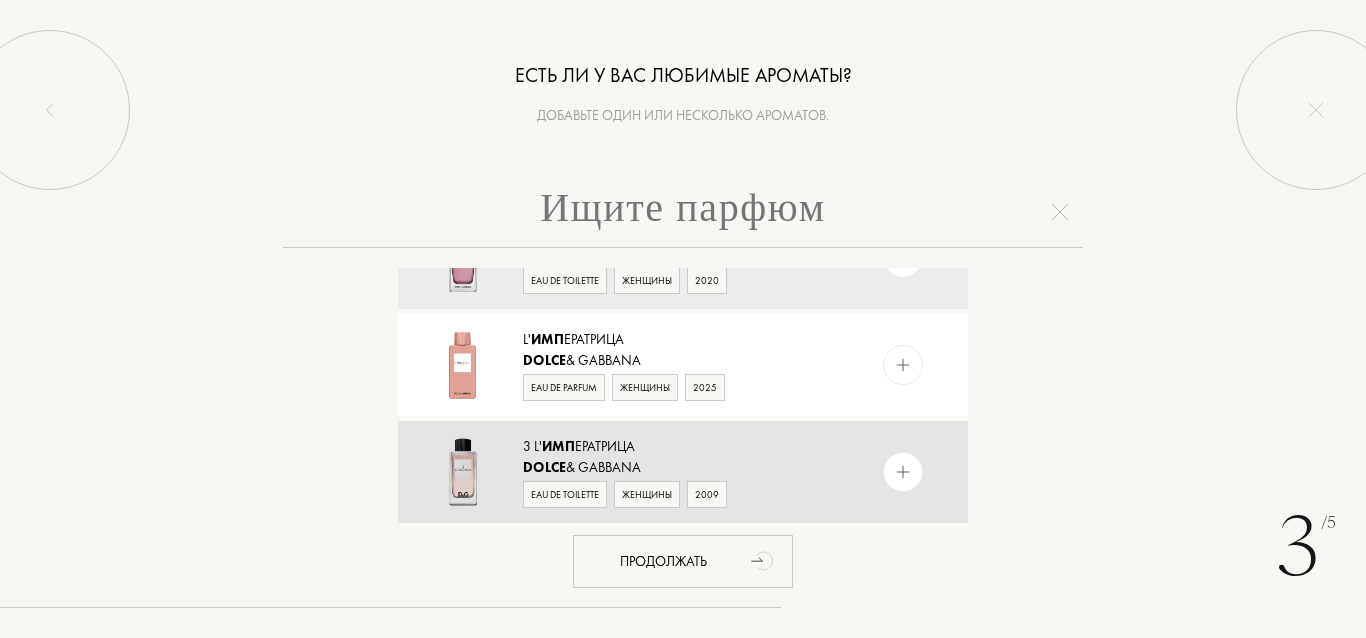 scroll, scrollTop: 0, scrollLeft: 0, axis: both 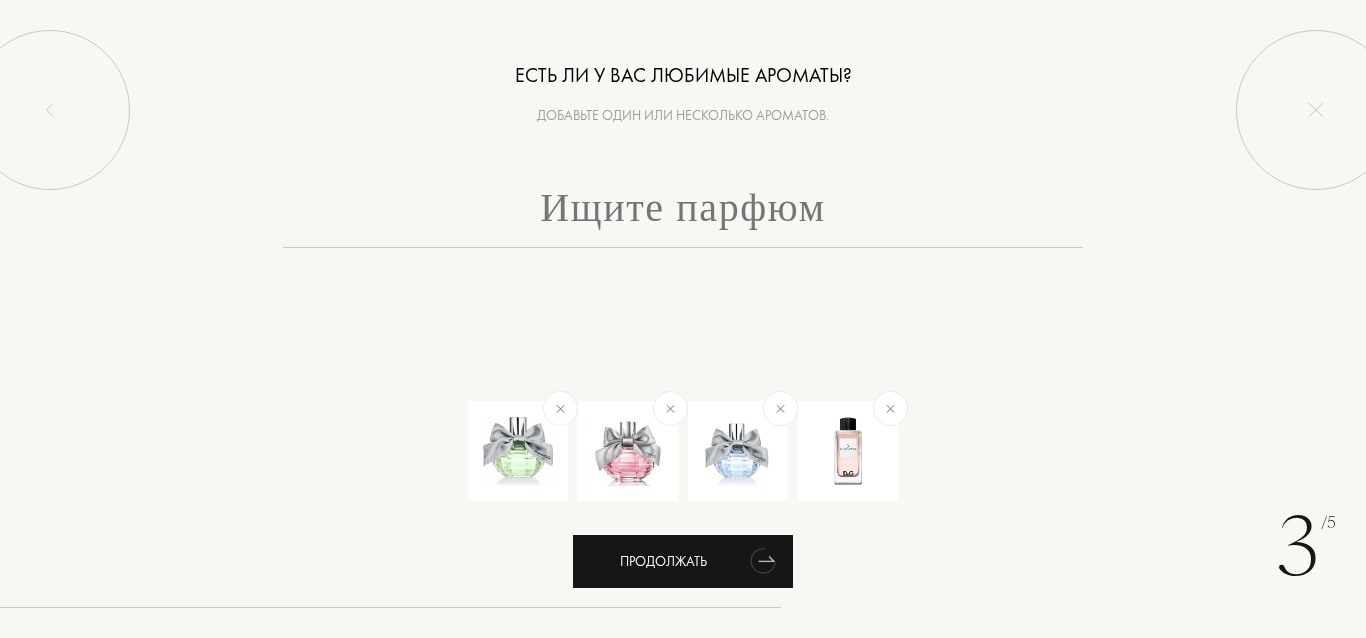 click on "Продолжать" at bounding box center [663, 561] 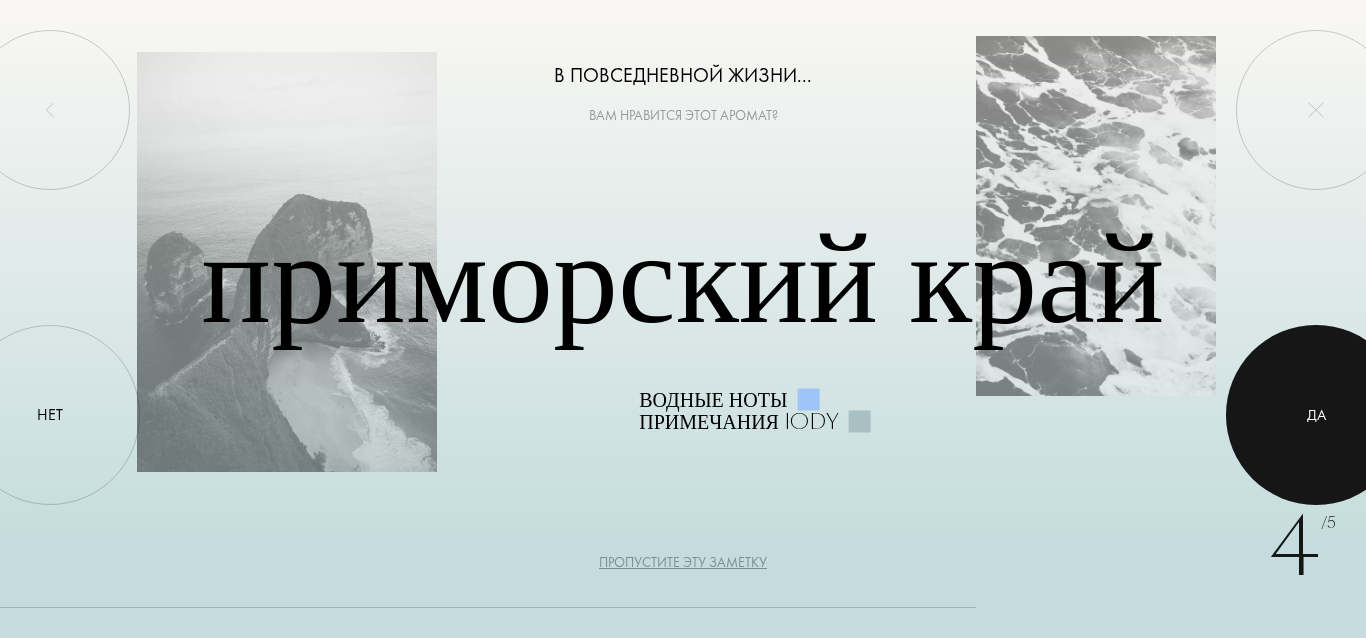 click at bounding box center [1316, 415] 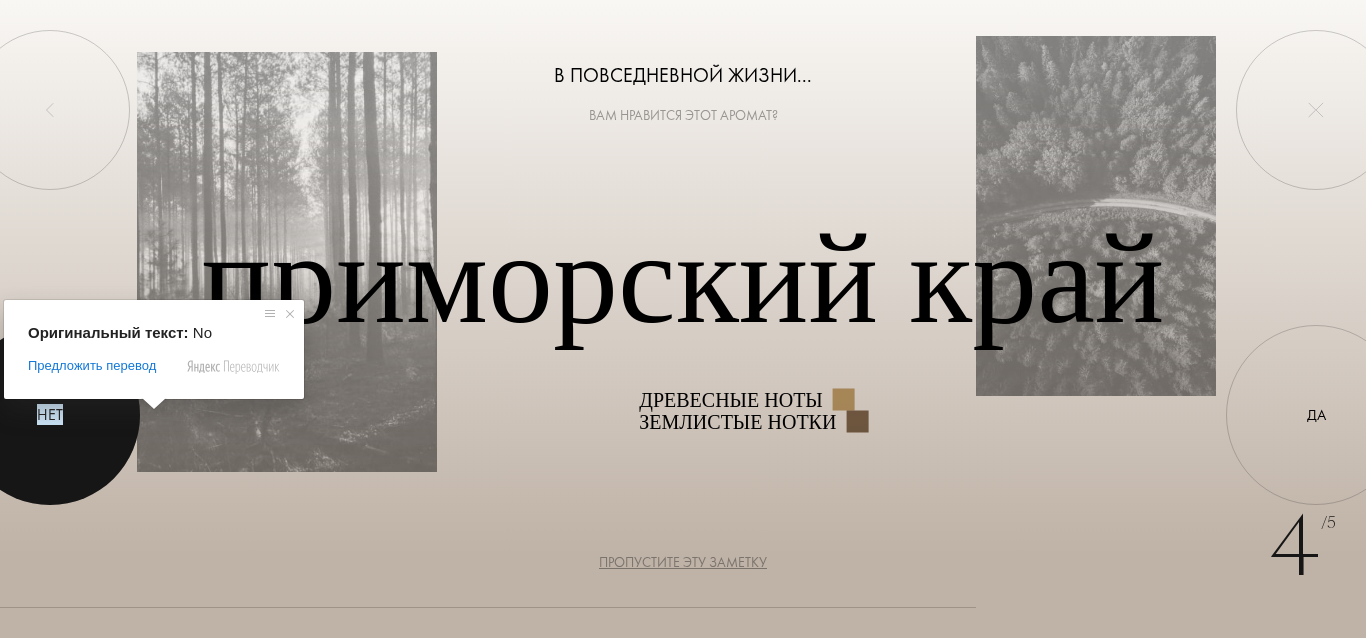 click on "НЕТ" at bounding box center (50, 414) 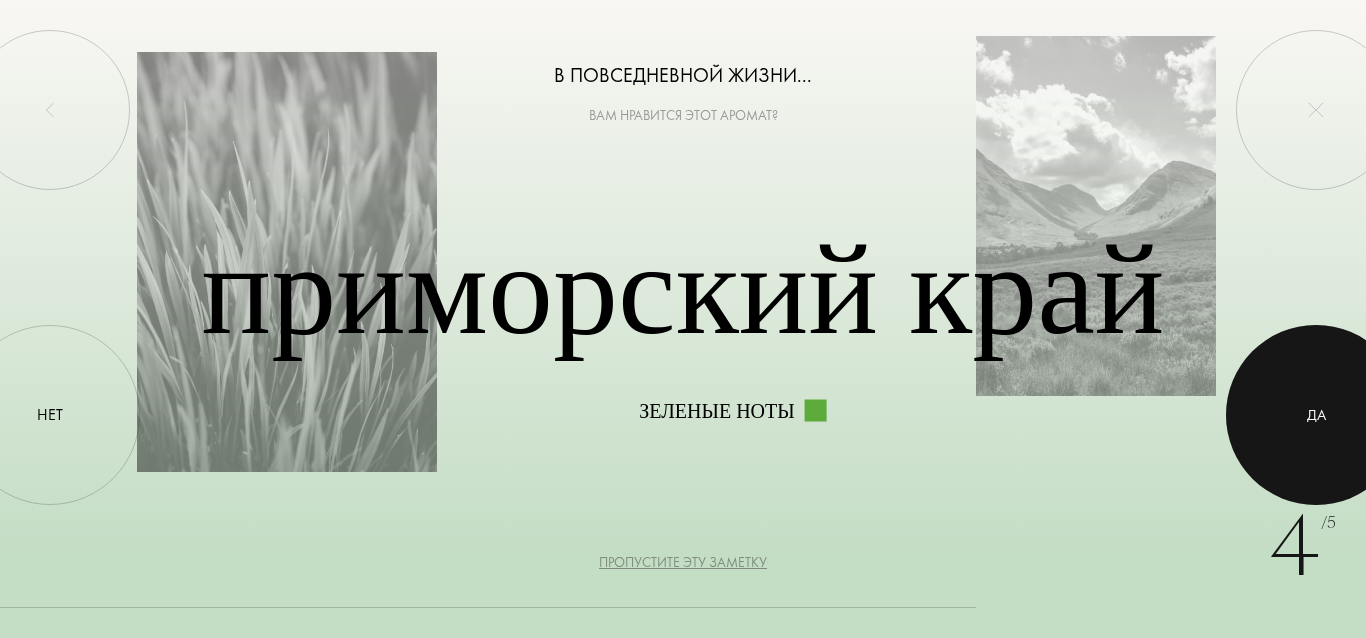click at bounding box center (1316, 415) 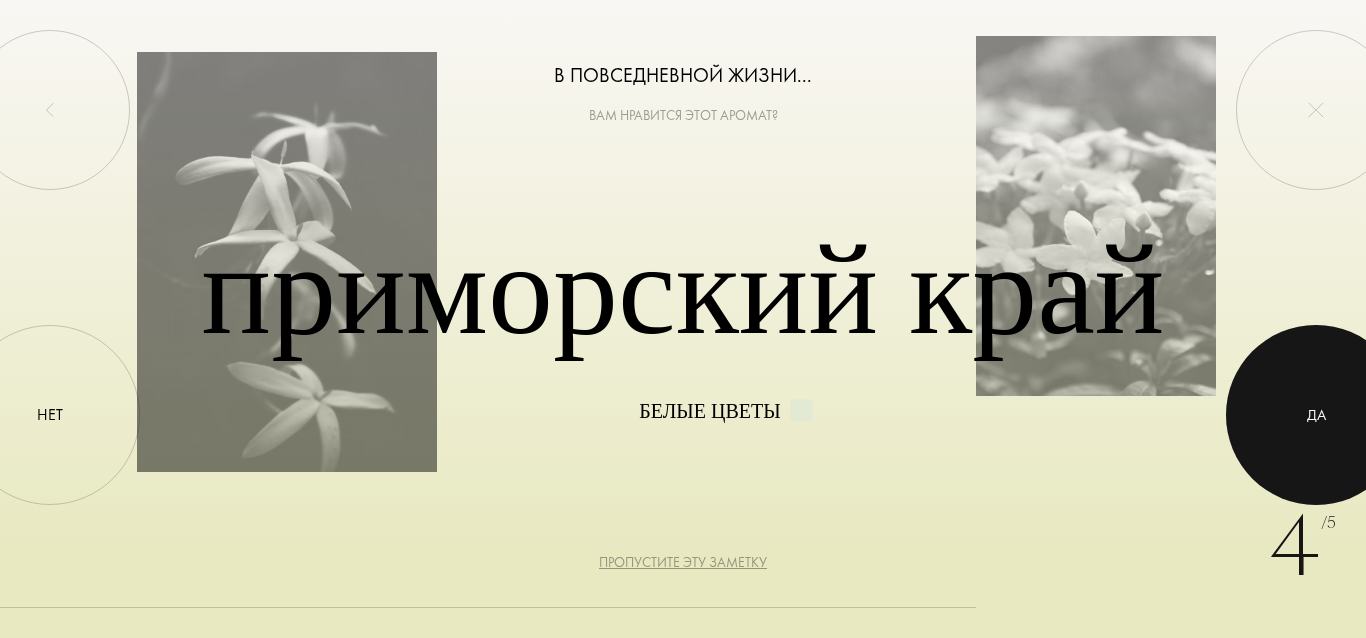 click at bounding box center (1316, 415) 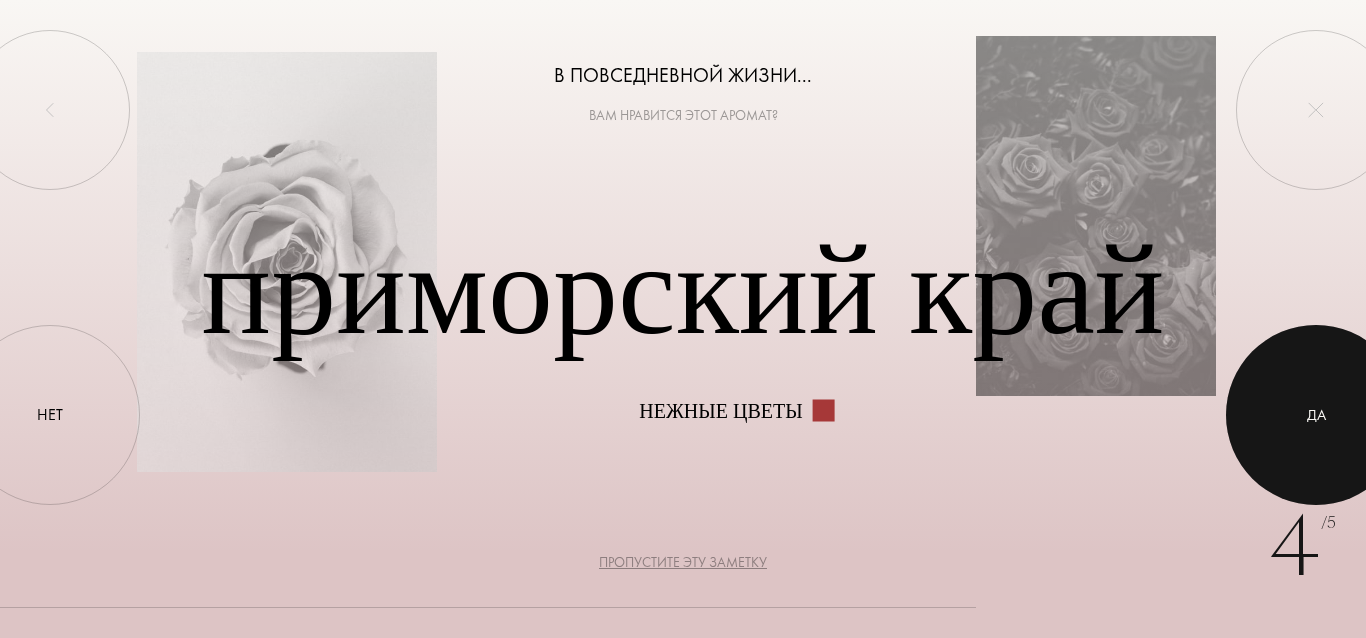 click at bounding box center (1316, 415) 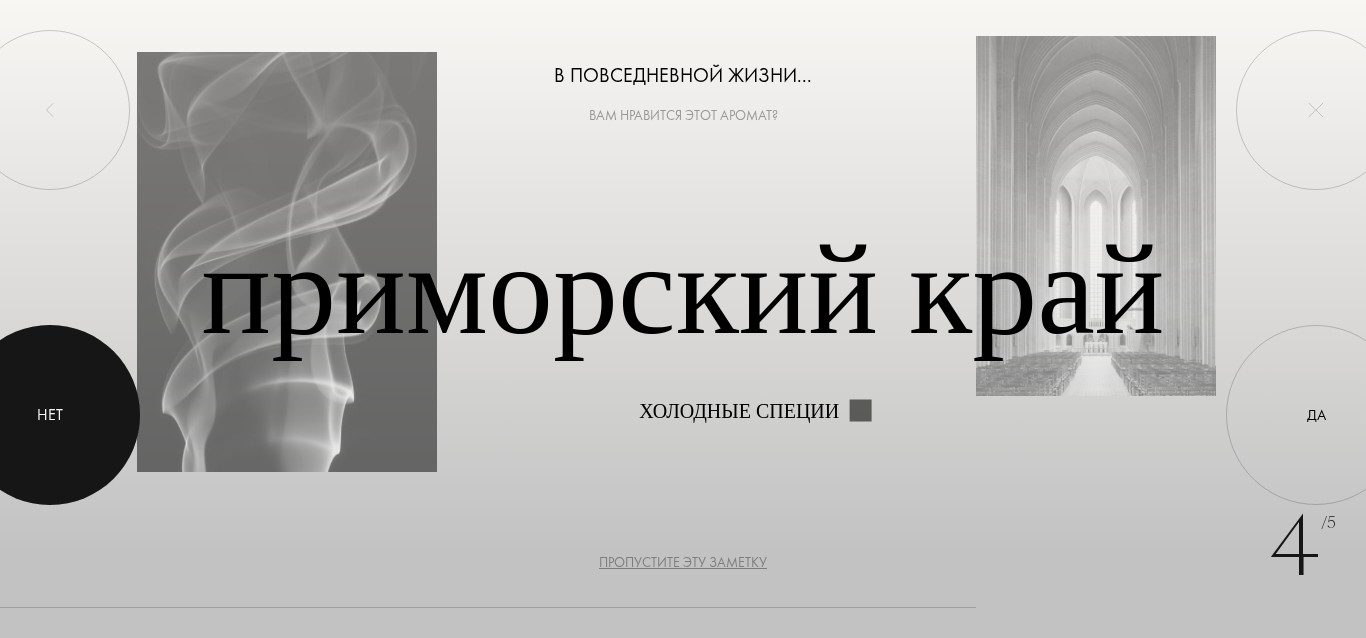 click at bounding box center [50, 415] 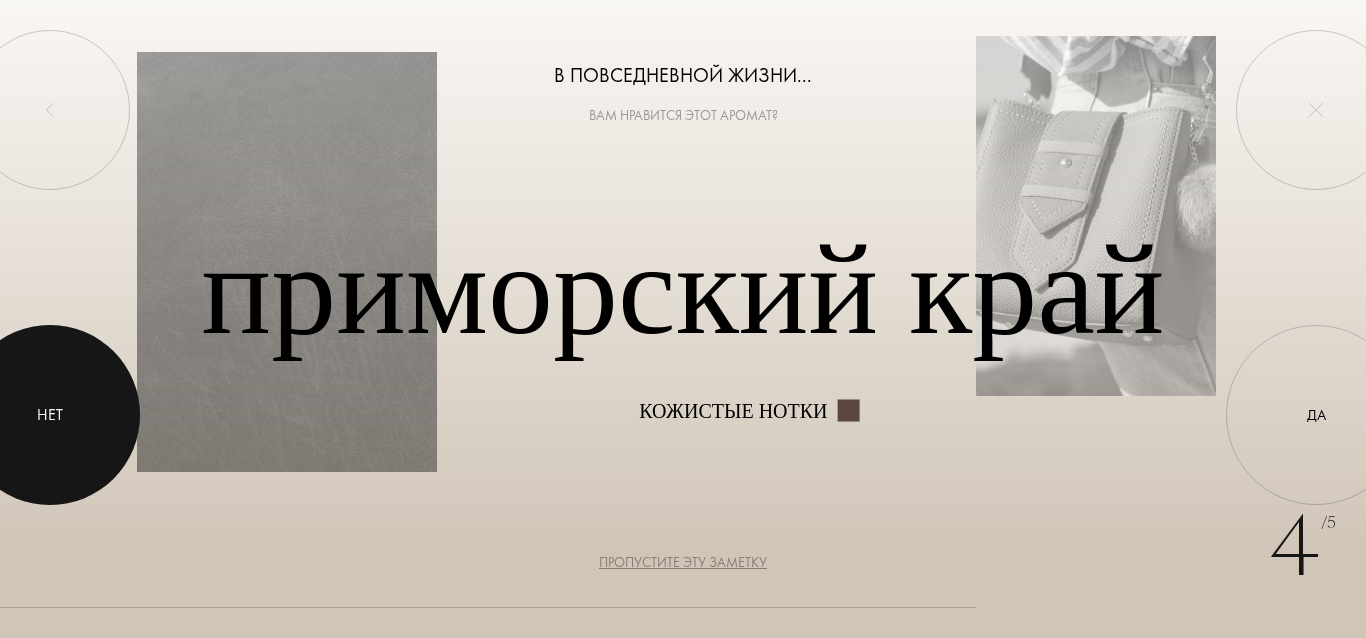 click at bounding box center [50, 415] 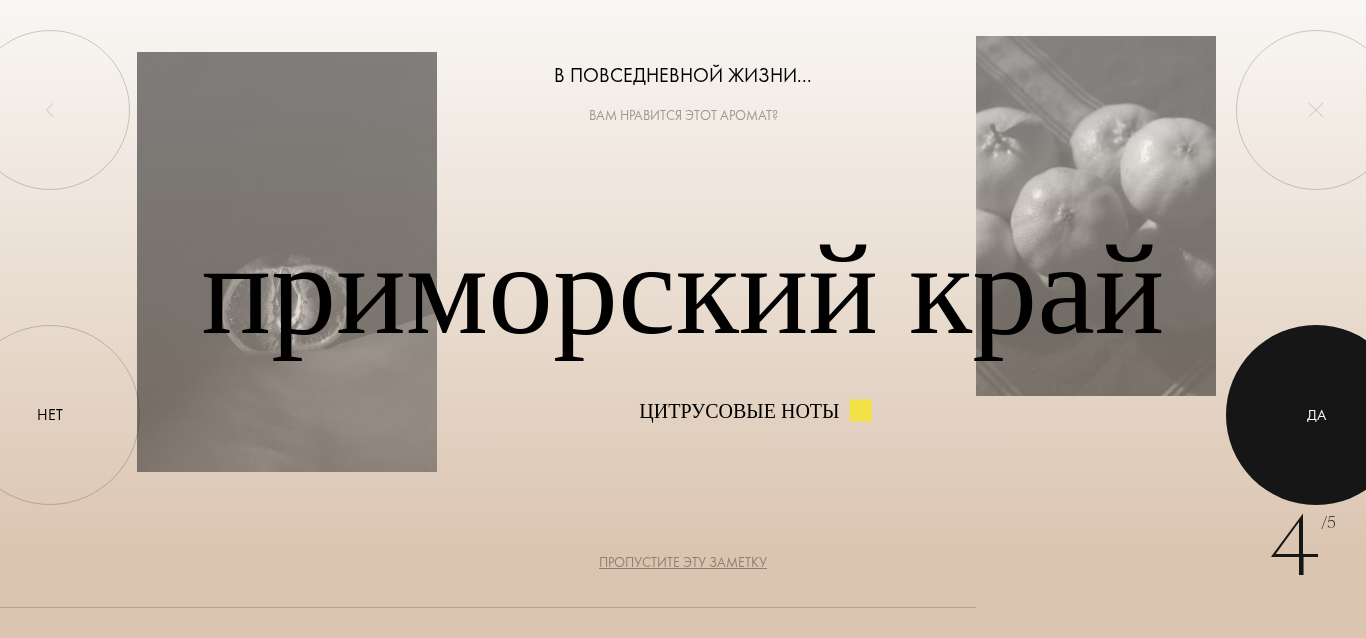 click at bounding box center (1316, 415) 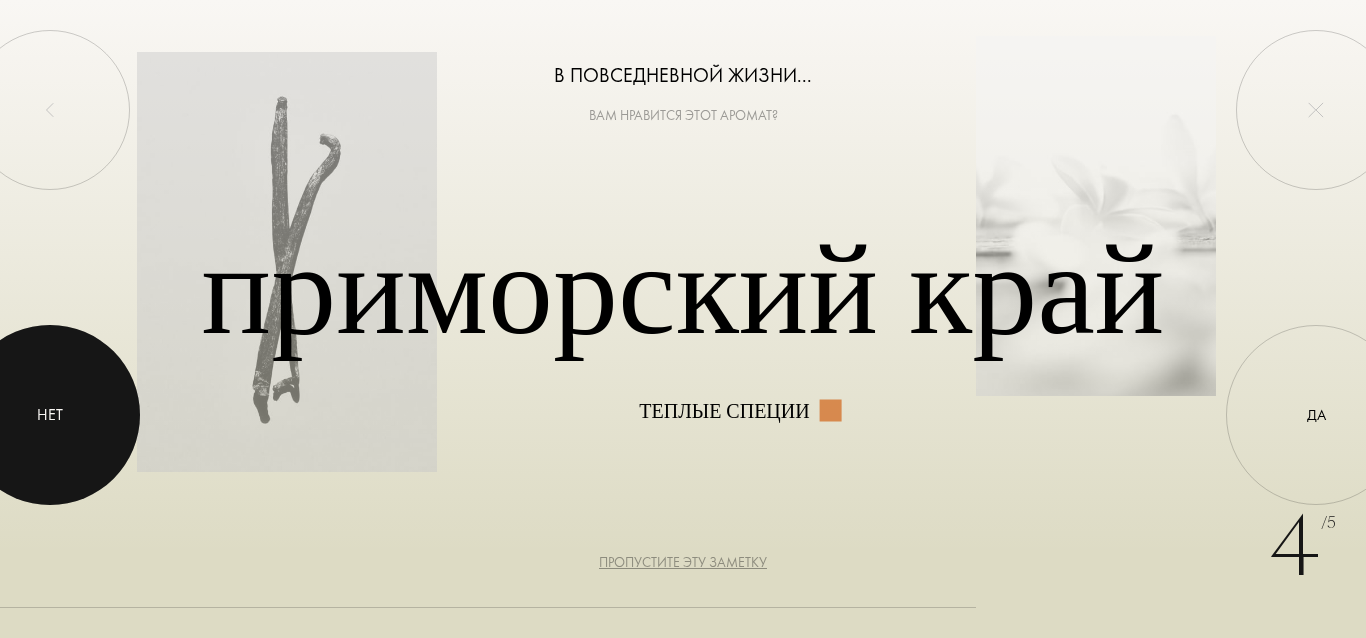 click on "НЕТ" at bounding box center [50, 415] 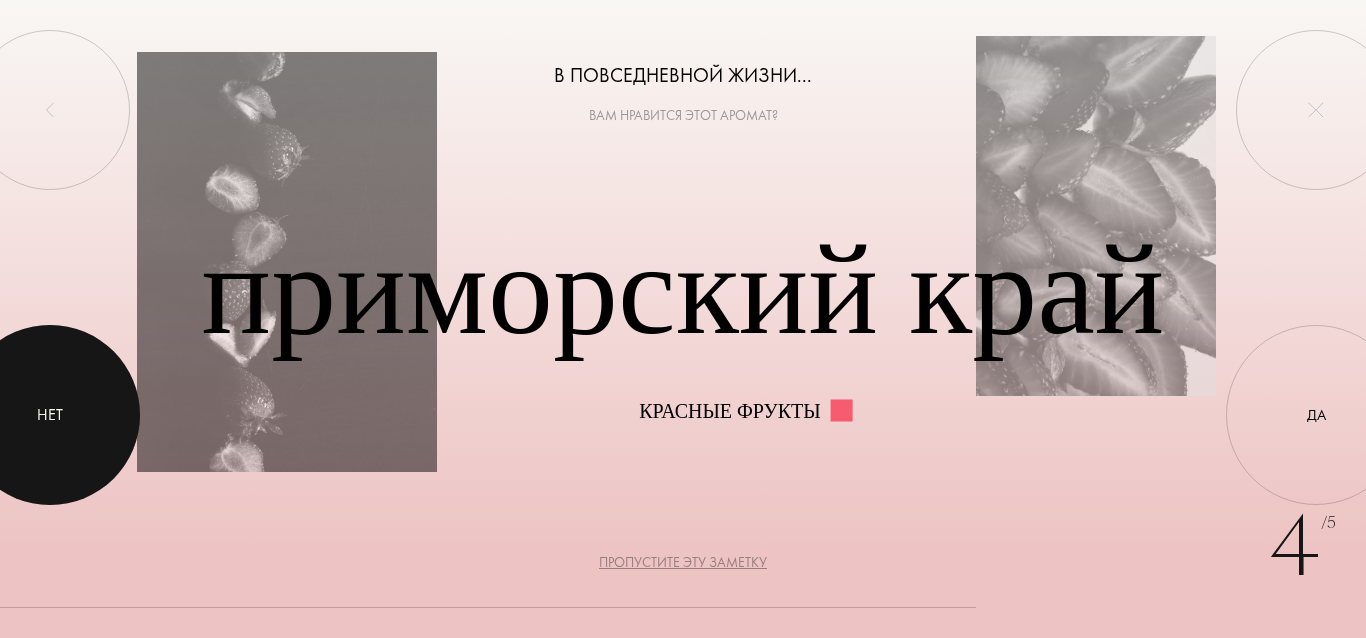 click at bounding box center (50, 415) 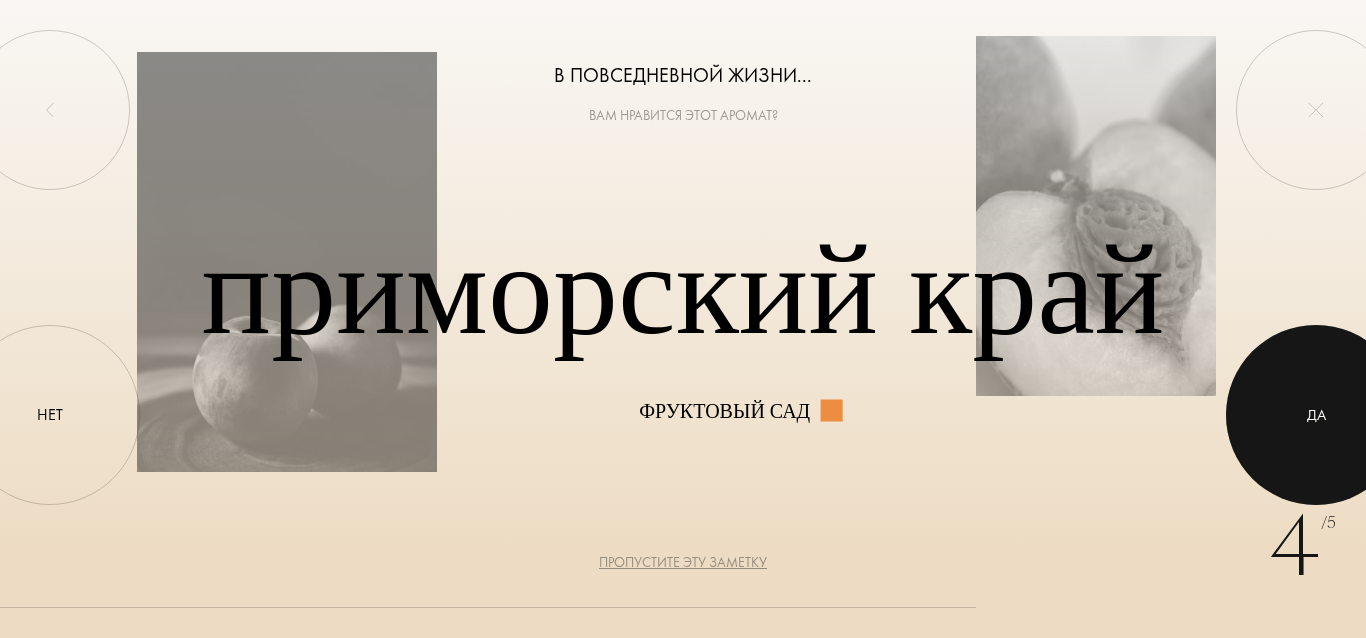 click at bounding box center (1316, 415) 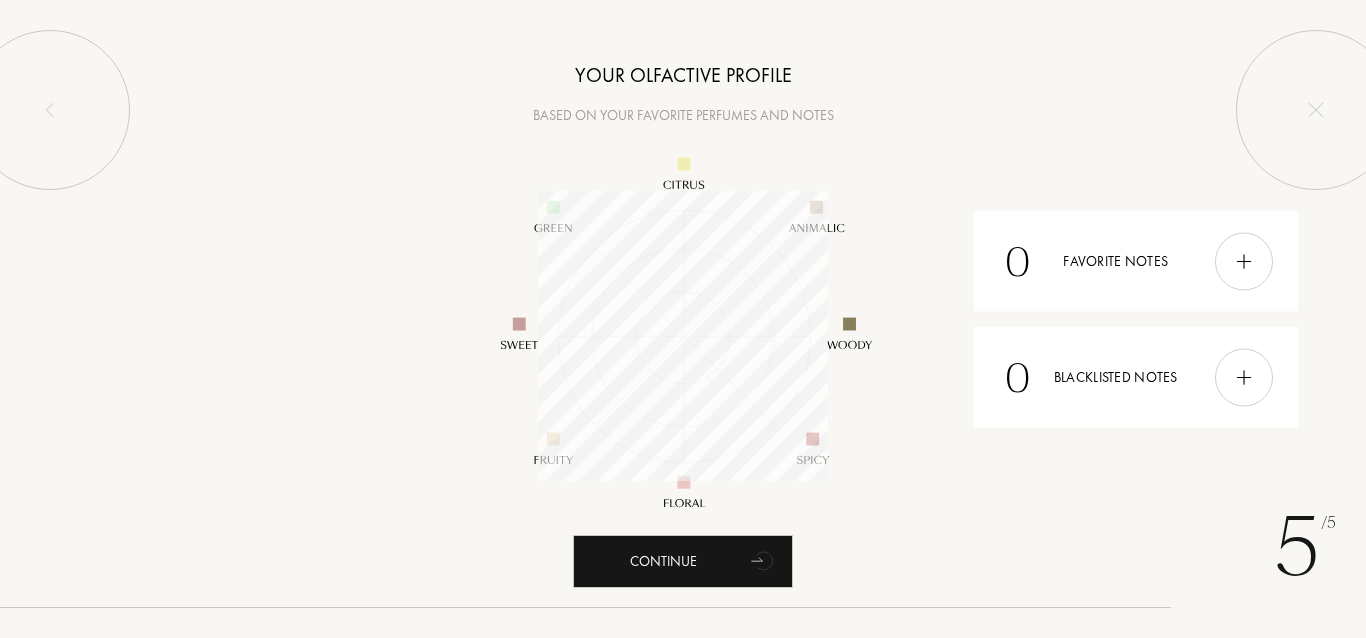 scroll, scrollTop: 999710, scrollLeft: 999710, axis: both 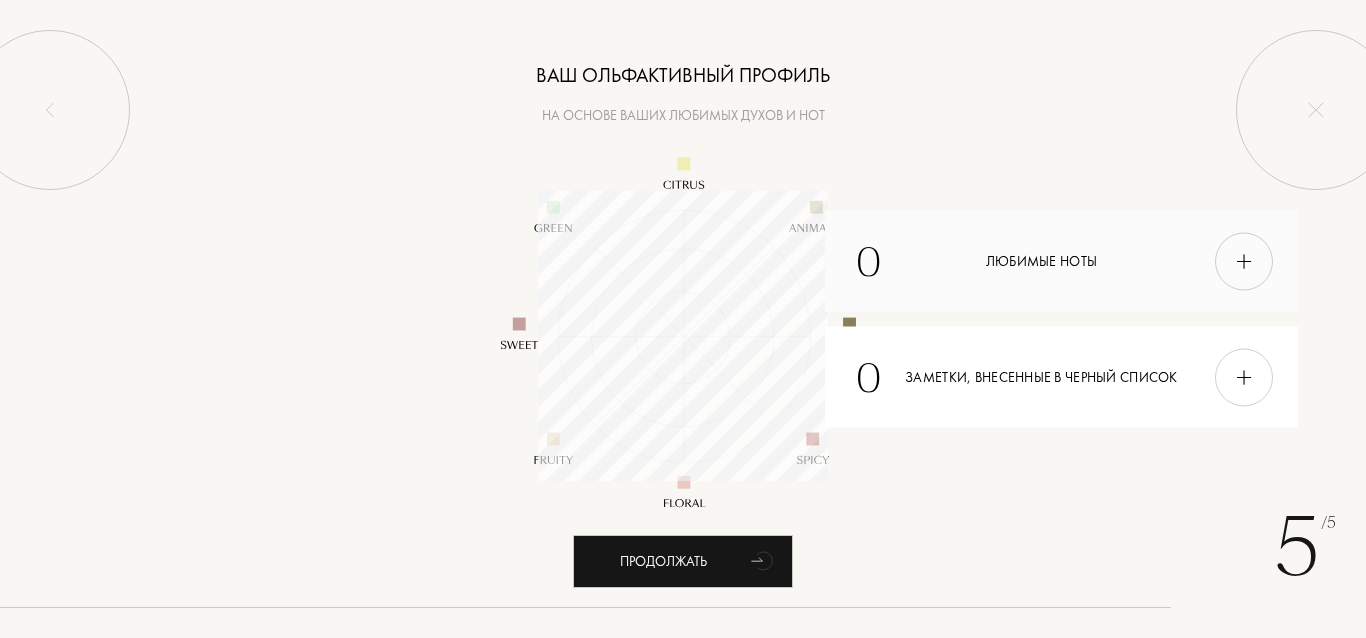 click at bounding box center (1244, 261) 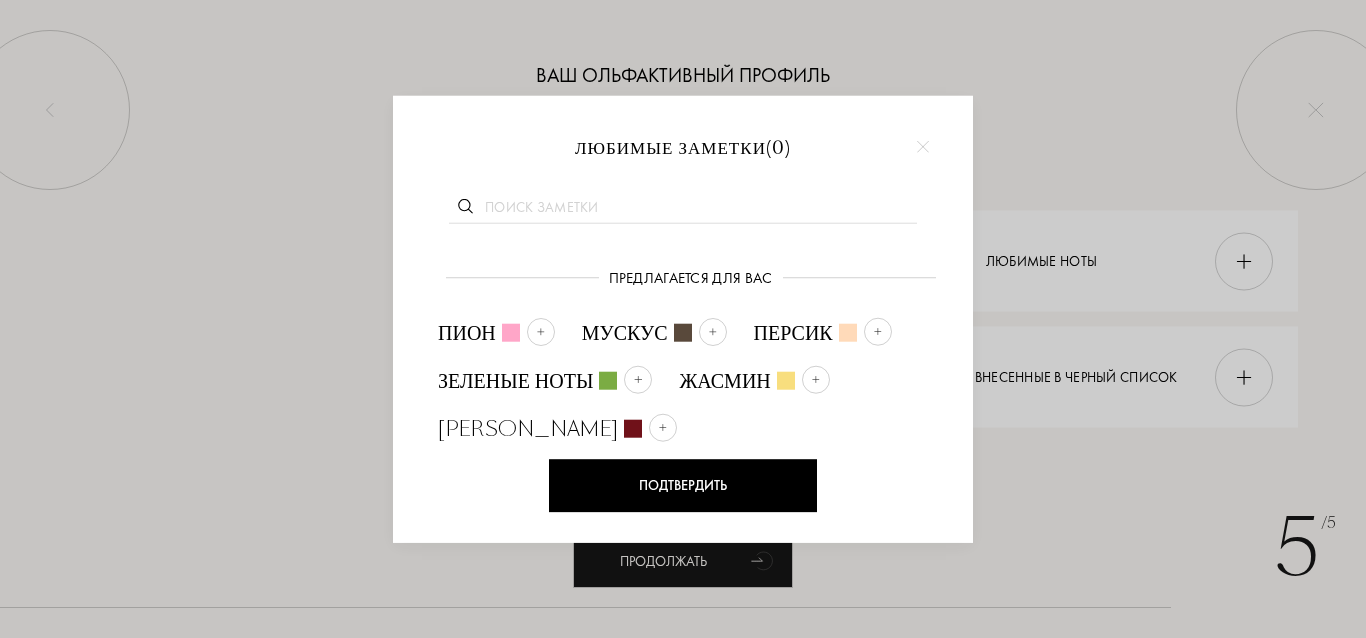 click at bounding box center [923, 147] 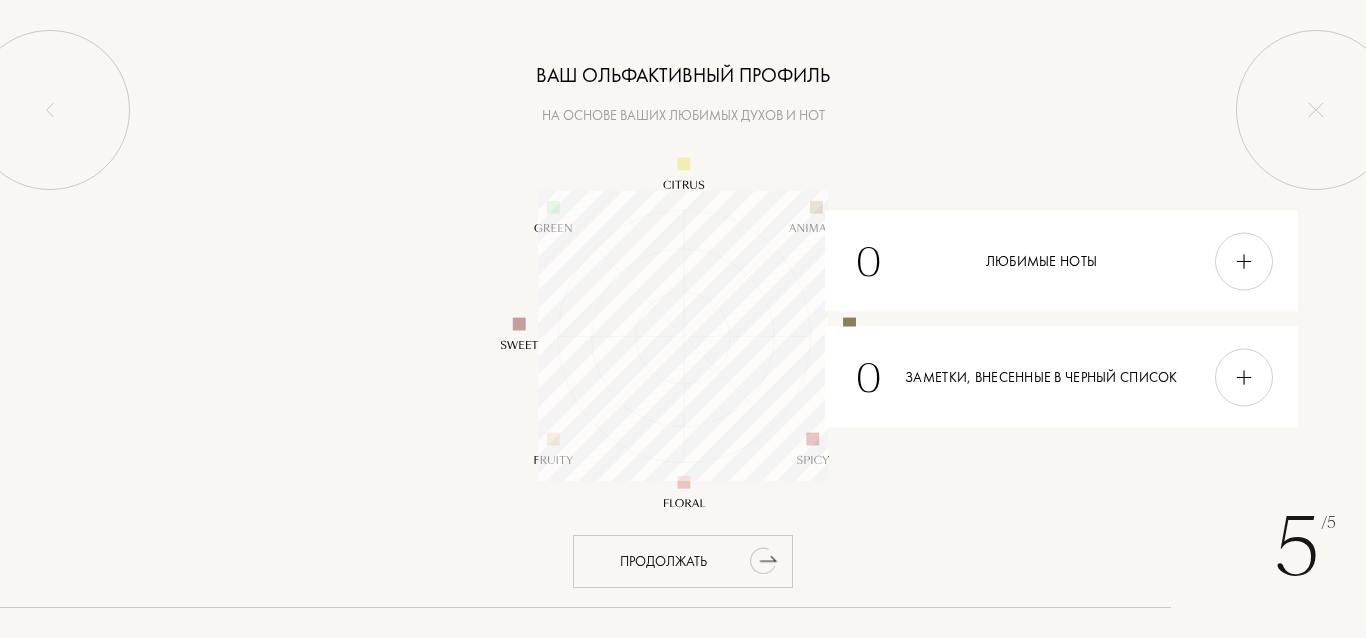 click on "Продолжать" at bounding box center (683, 561) 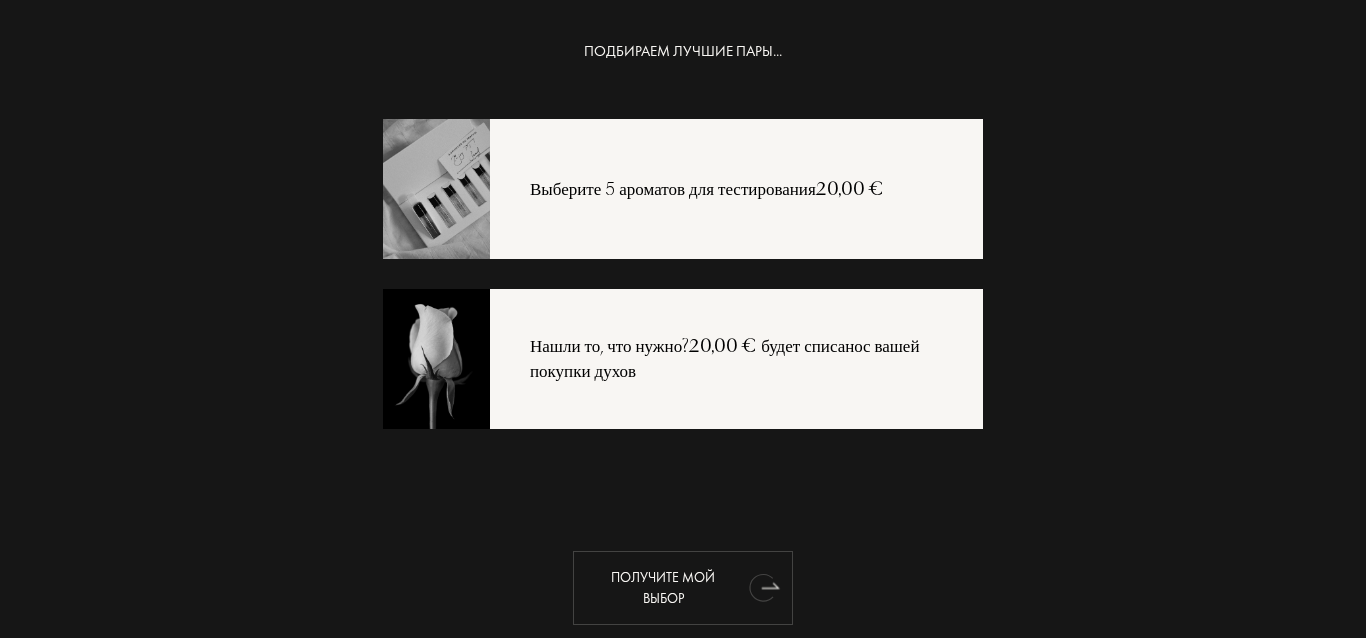 click on "Получите мой выбор" at bounding box center (663, 587) 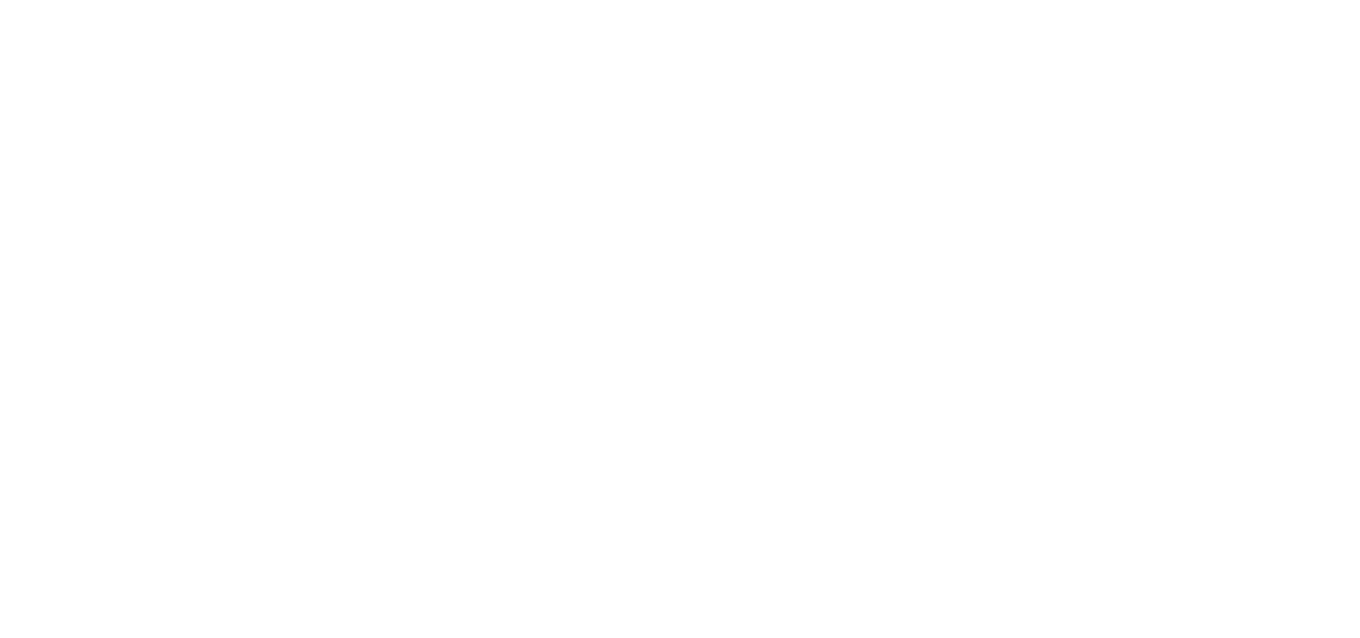 select on "RU" 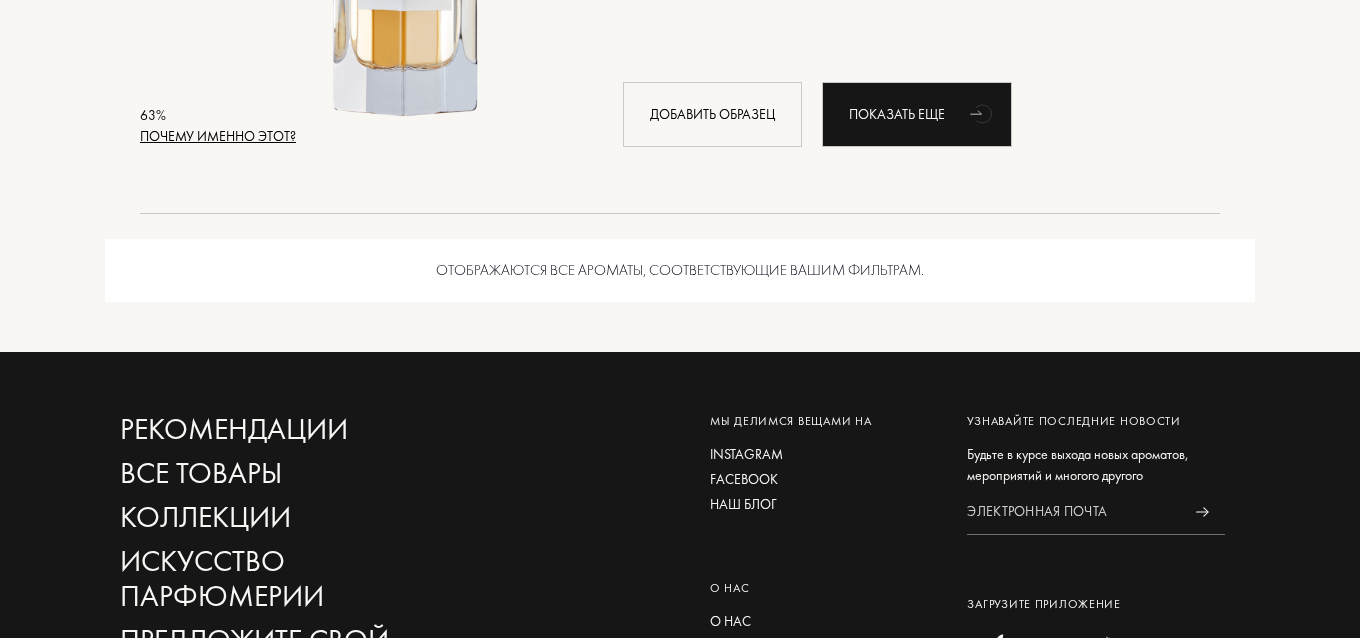 scroll, scrollTop: 3300, scrollLeft: 0, axis: vertical 